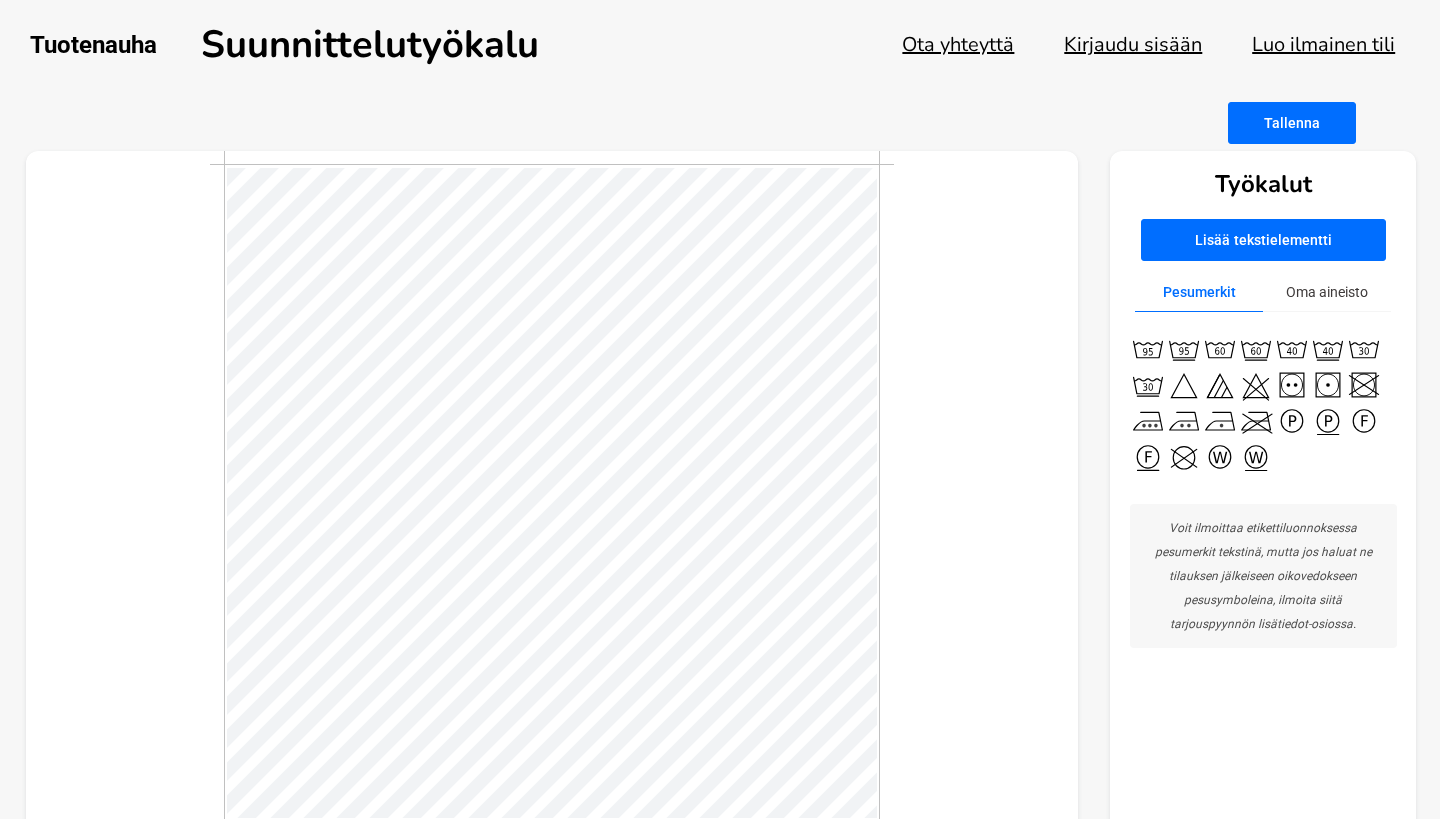 scroll, scrollTop: 0, scrollLeft: 0, axis: both 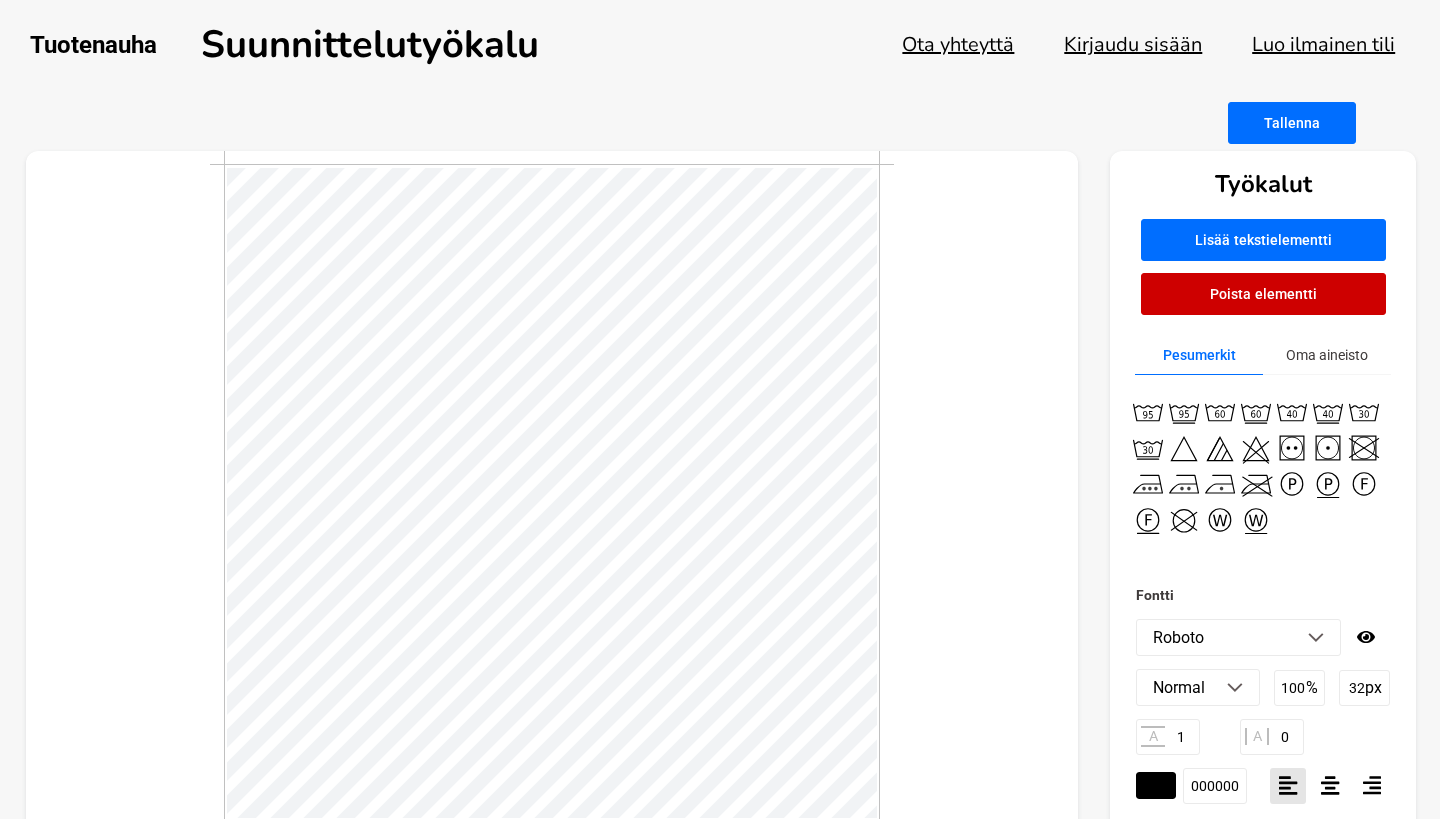 click on "Oma aineisto" at bounding box center [1327, 355] 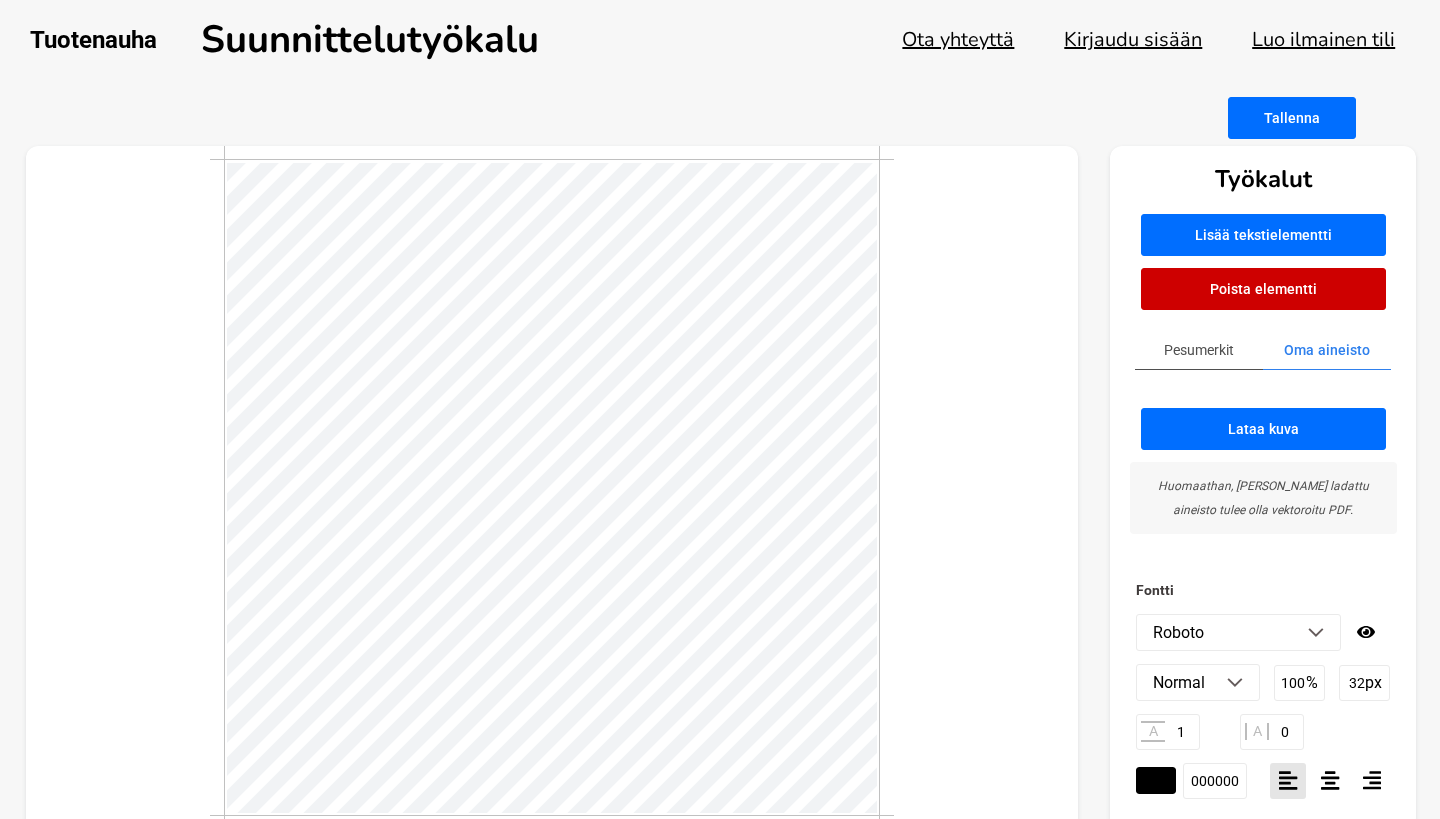 scroll, scrollTop: 12, scrollLeft: 0, axis: vertical 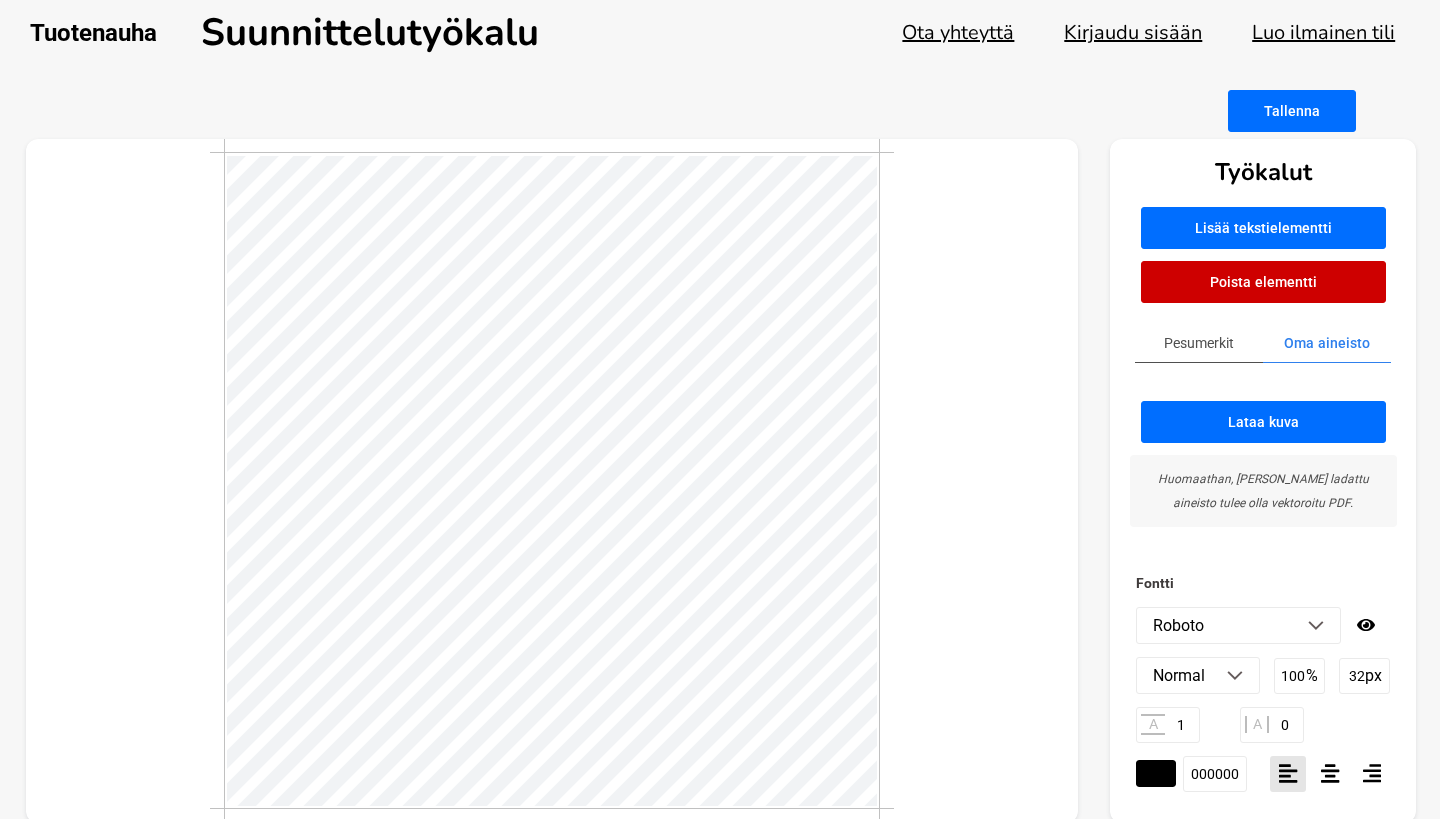 type on "T" 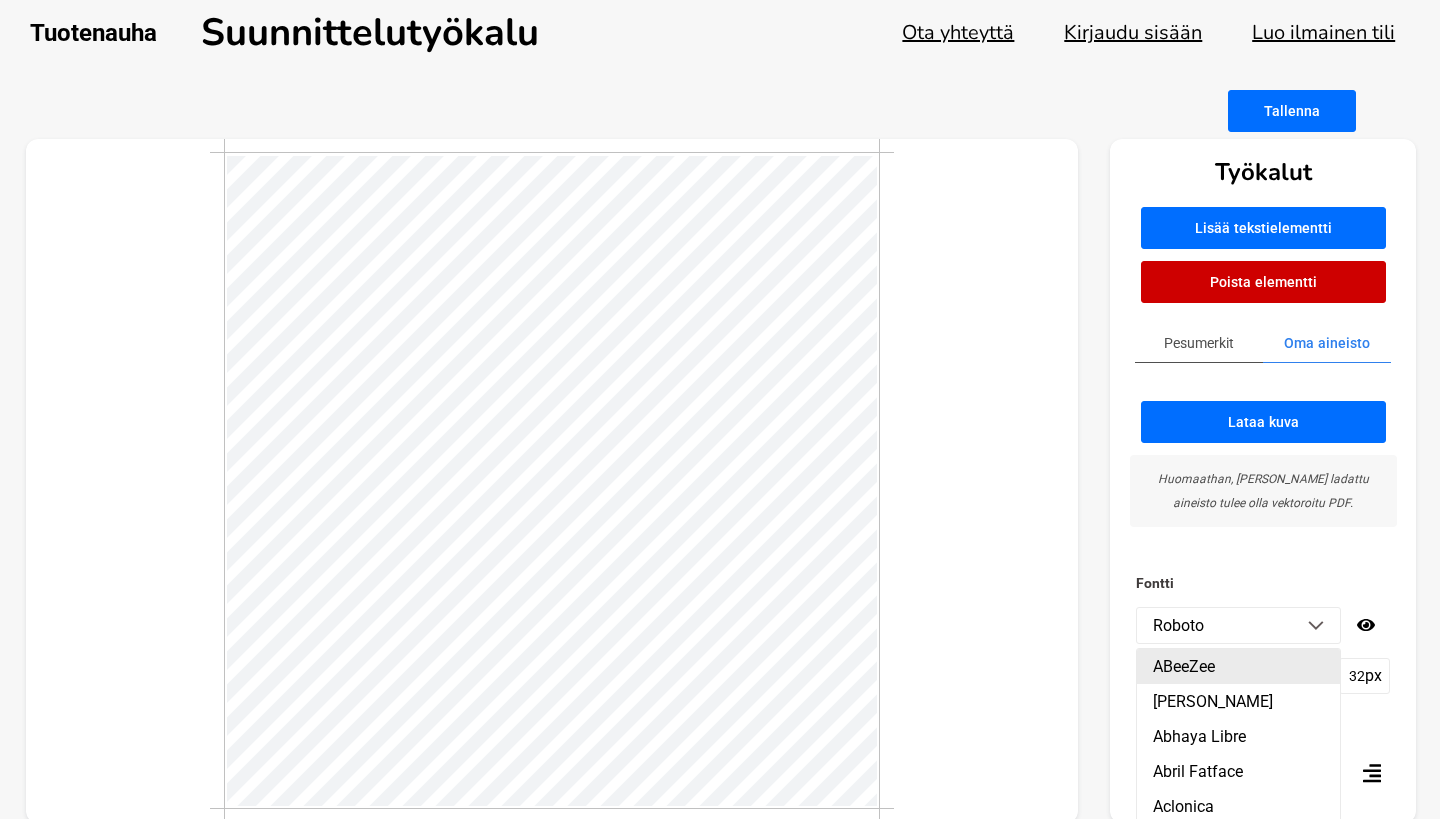 click on "ABeeZee" at bounding box center [1238, 666] 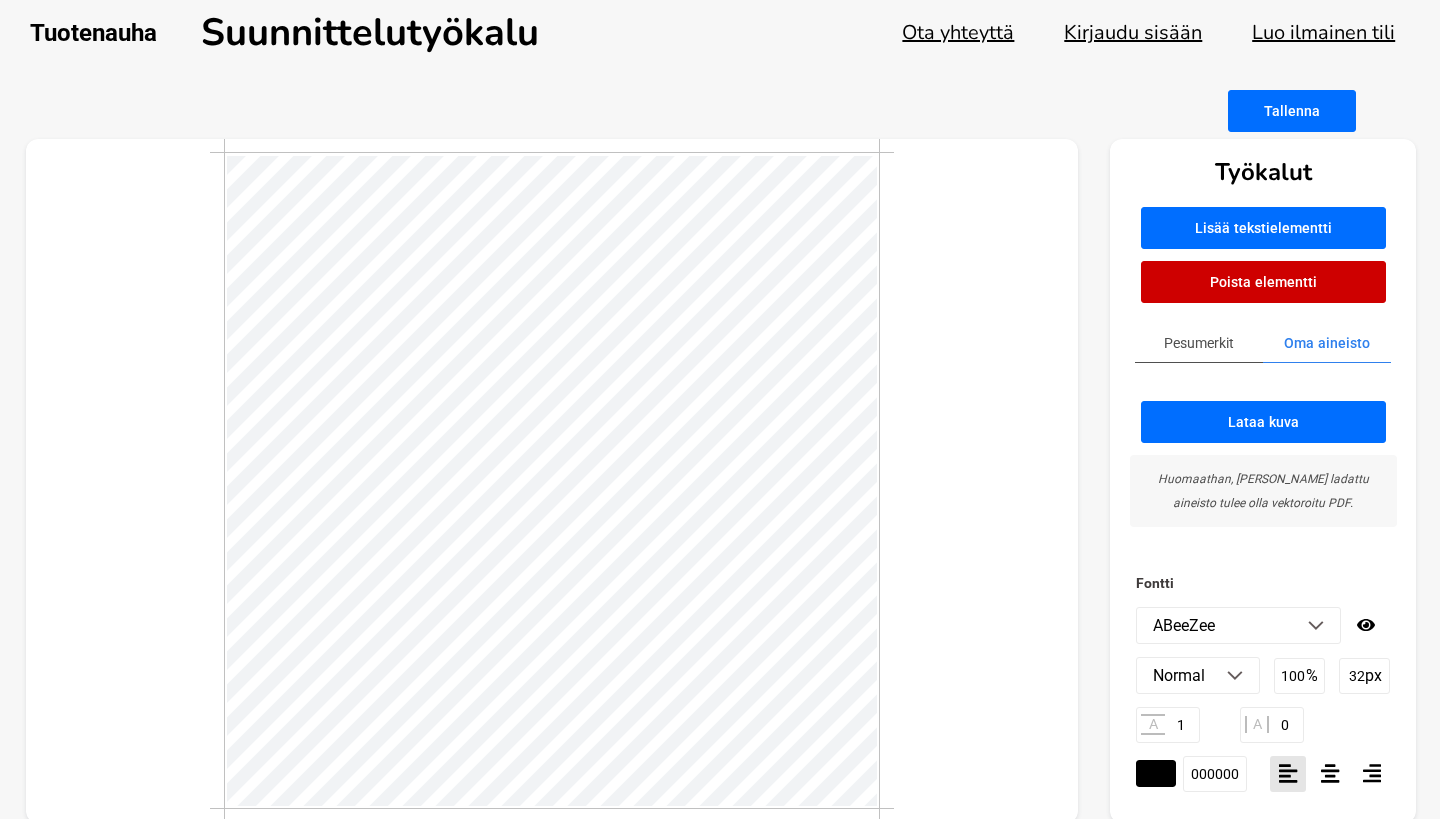 click on "ABeeZee" at bounding box center [1238, 625] 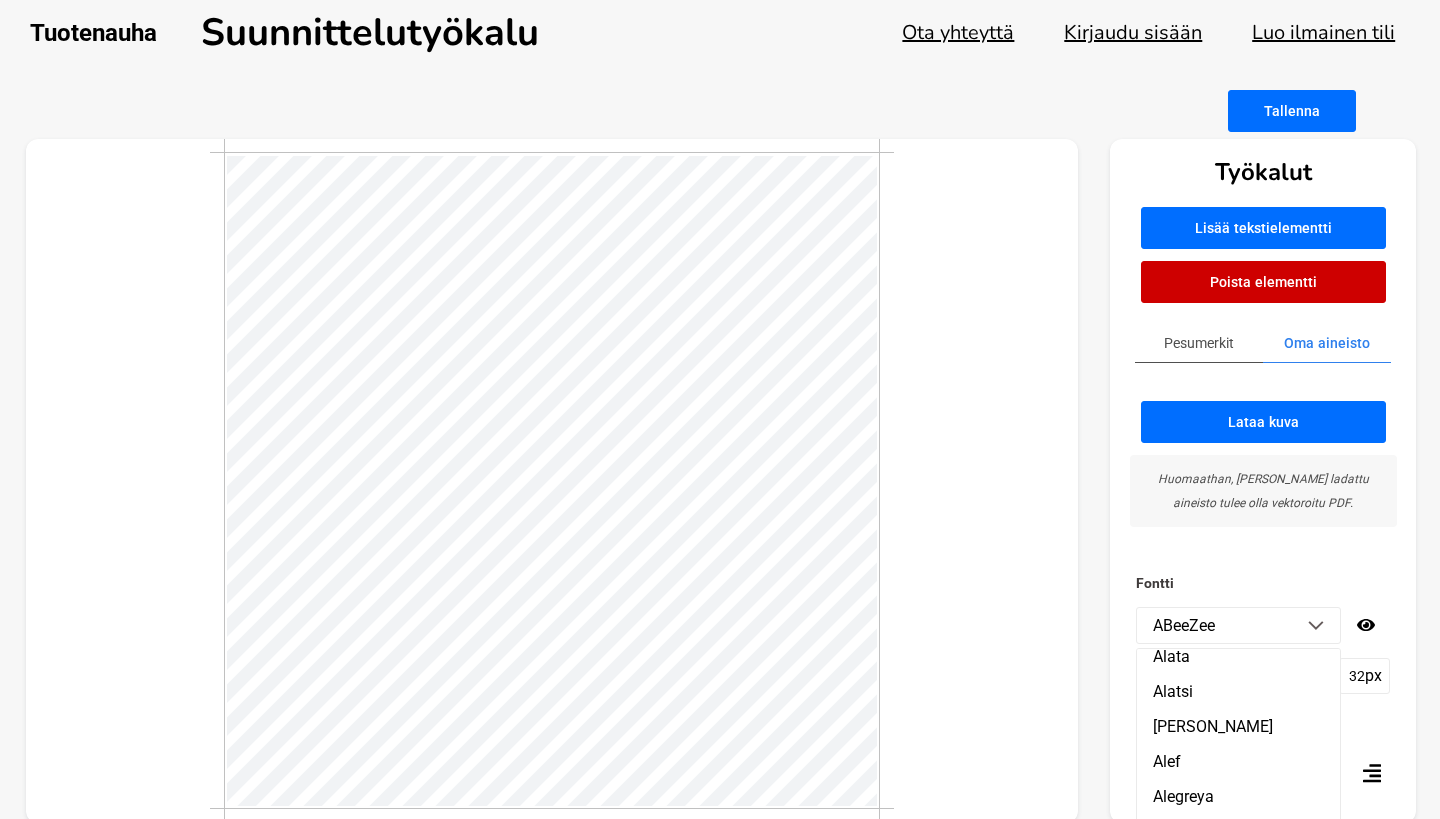 scroll, scrollTop: 501, scrollLeft: 0, axis: vertical 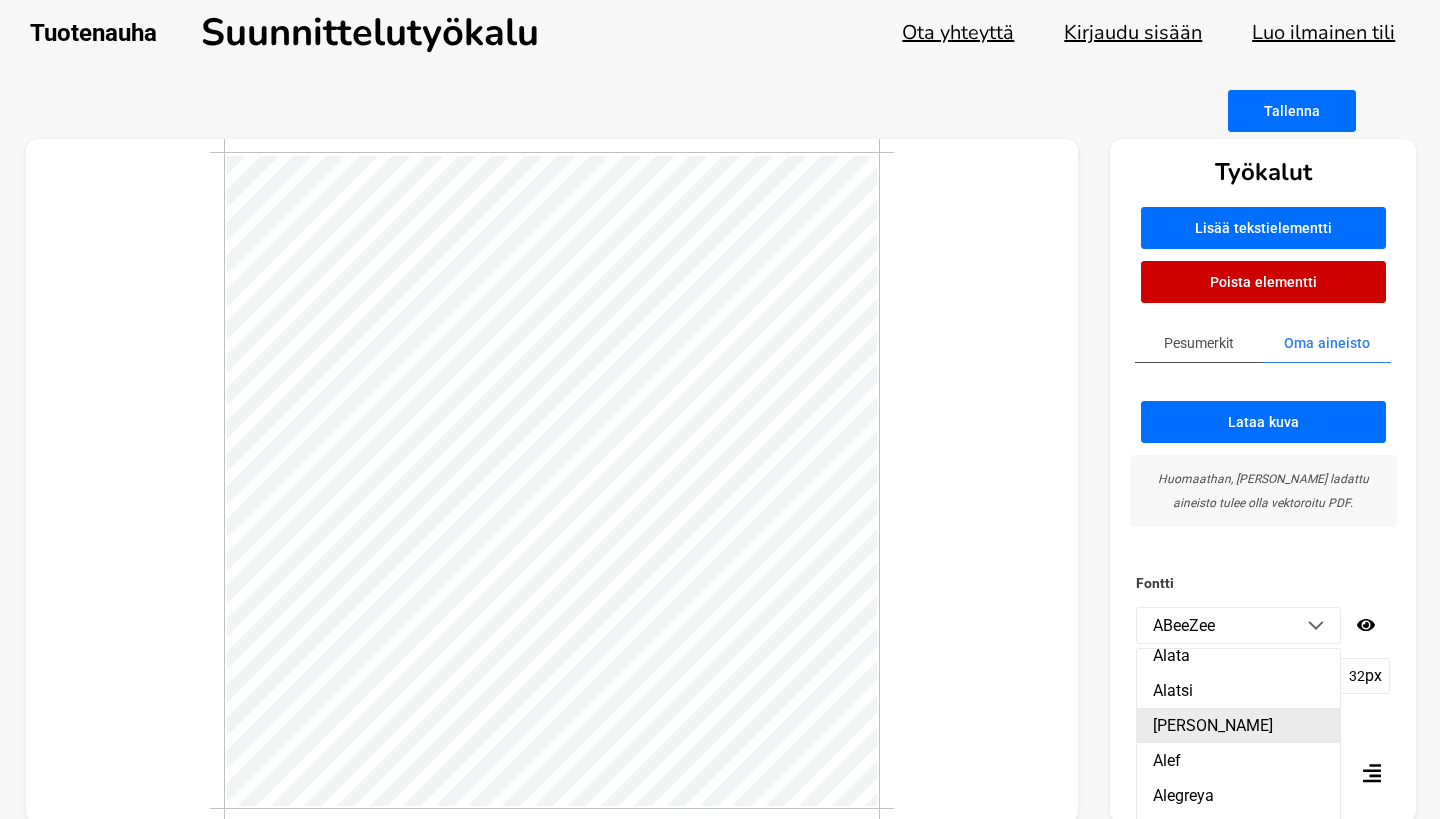 click on "Aldrich" at bounding box center (1238, 725) 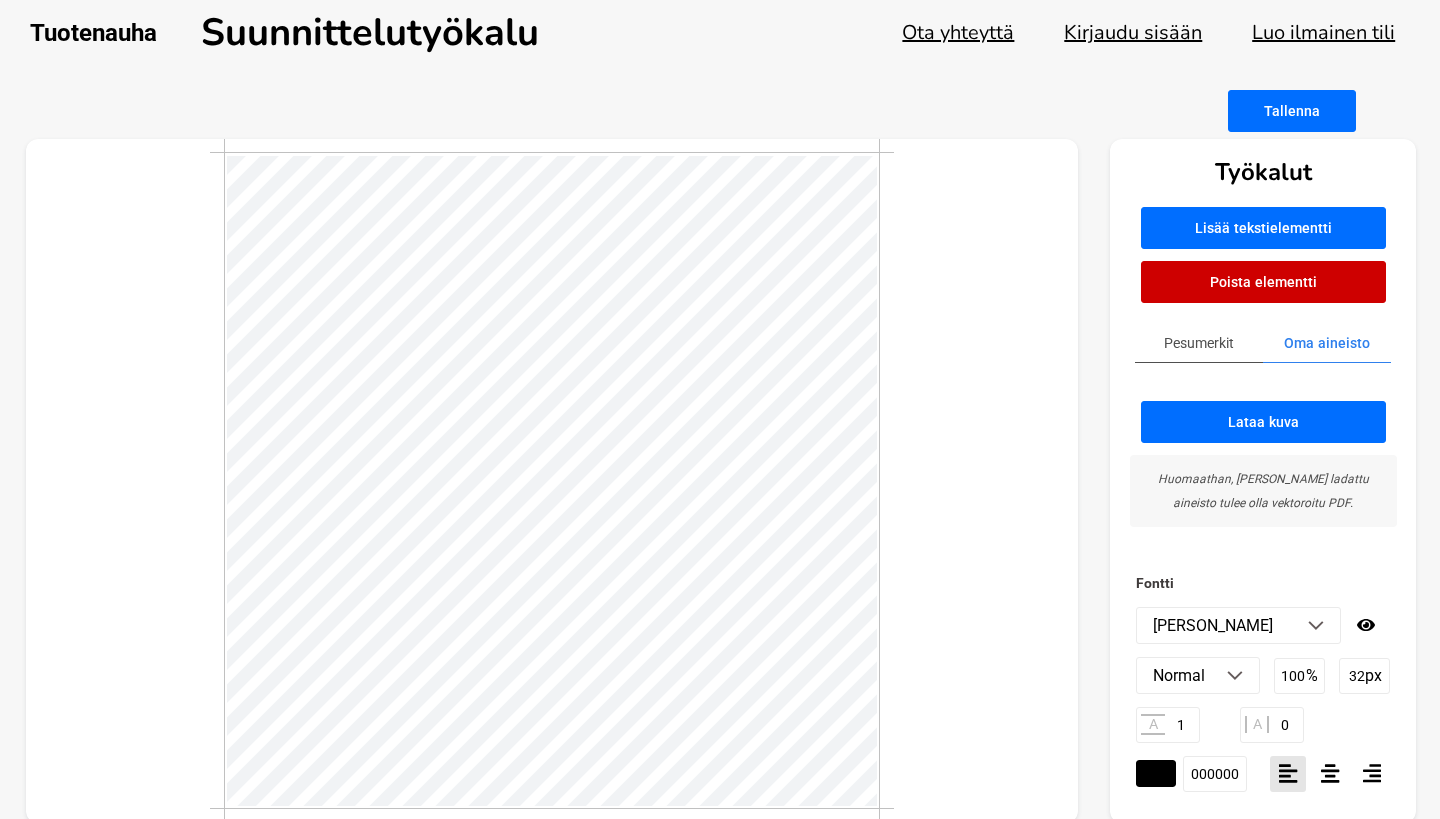 click on "Aldrich" at bounding box center (1238, 625) 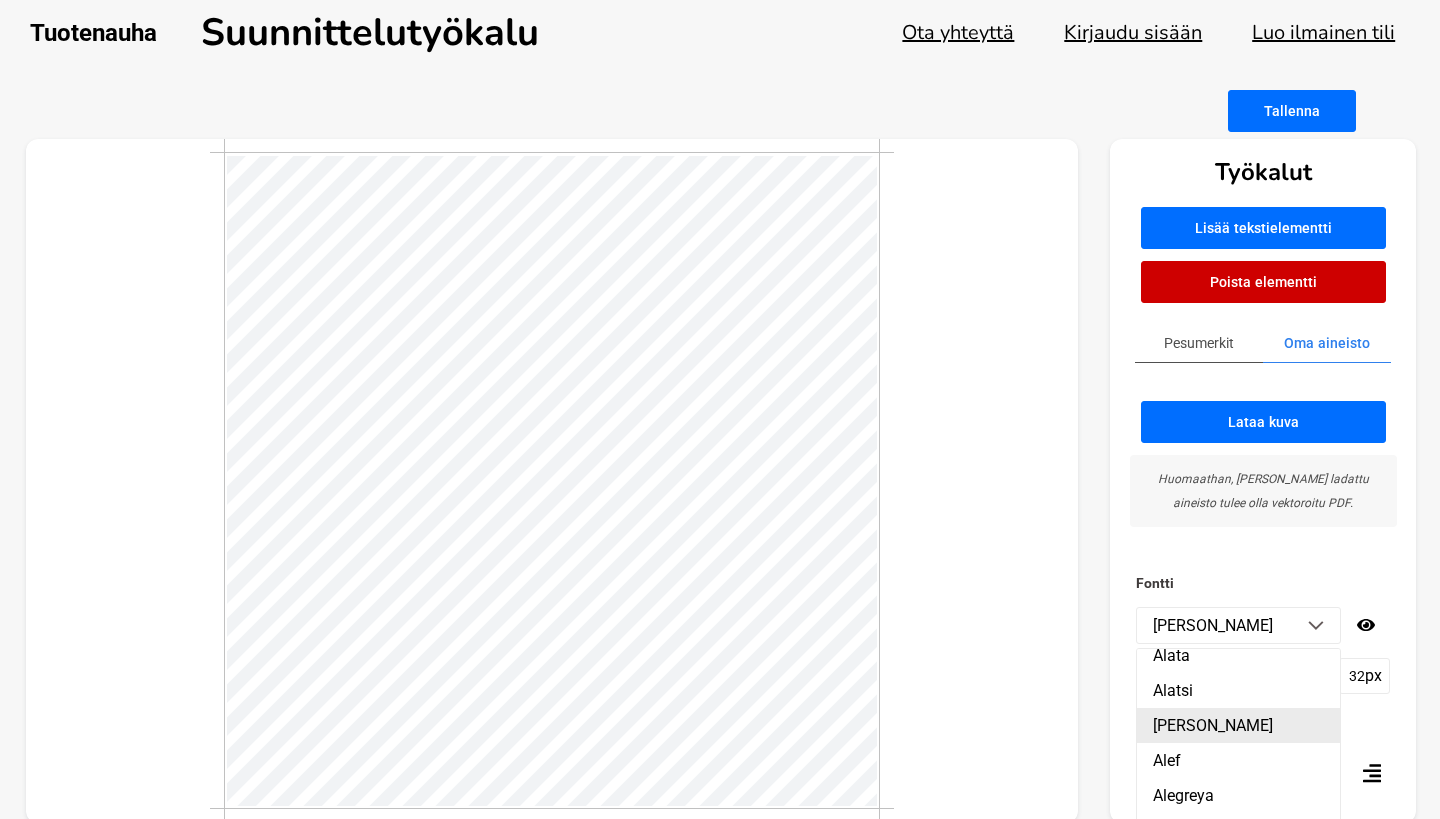 click on "Aldrich" at bounding box center (1238, 725) 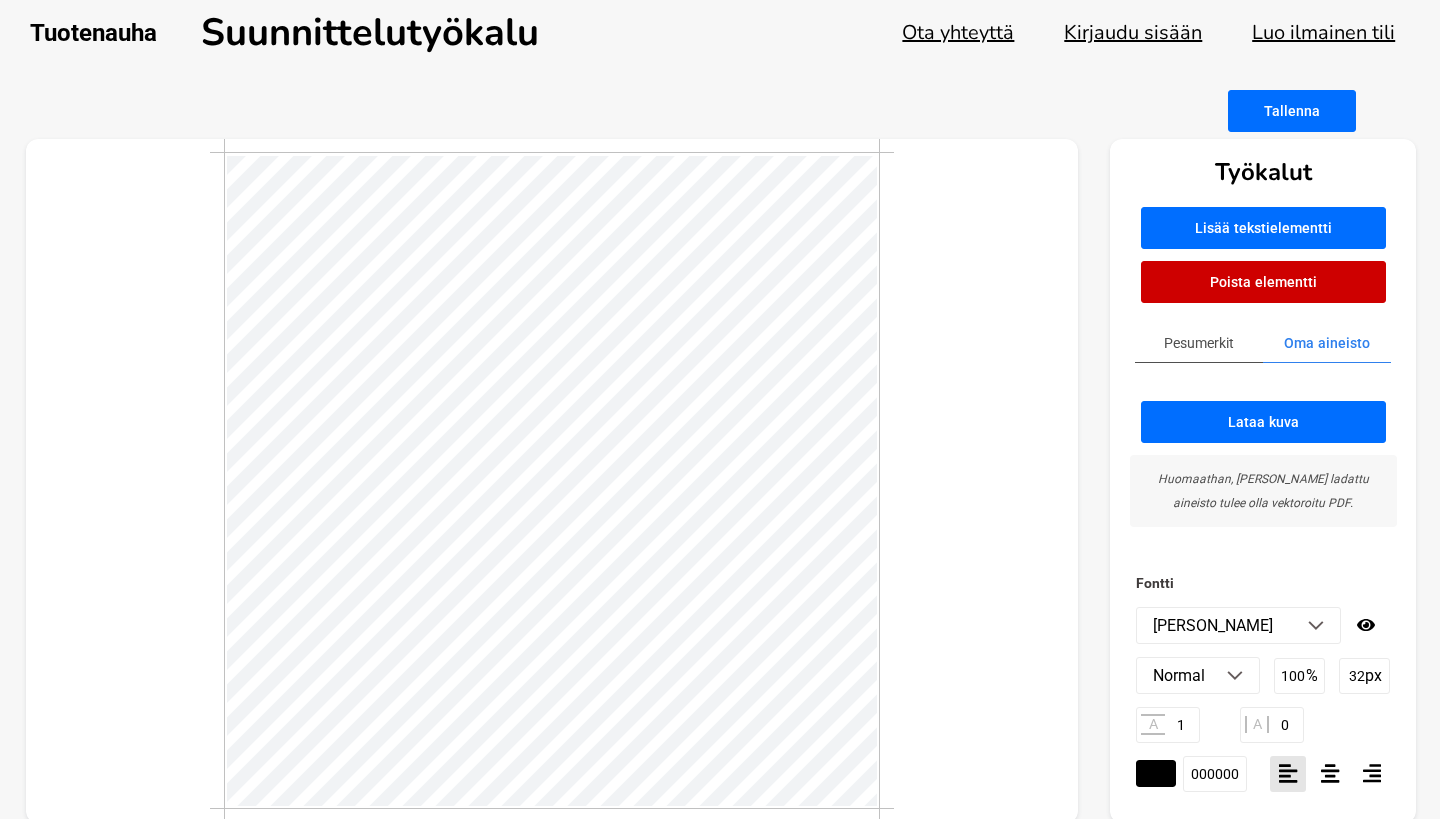 click on "Aldrich" at bounding box center [1238, 625] 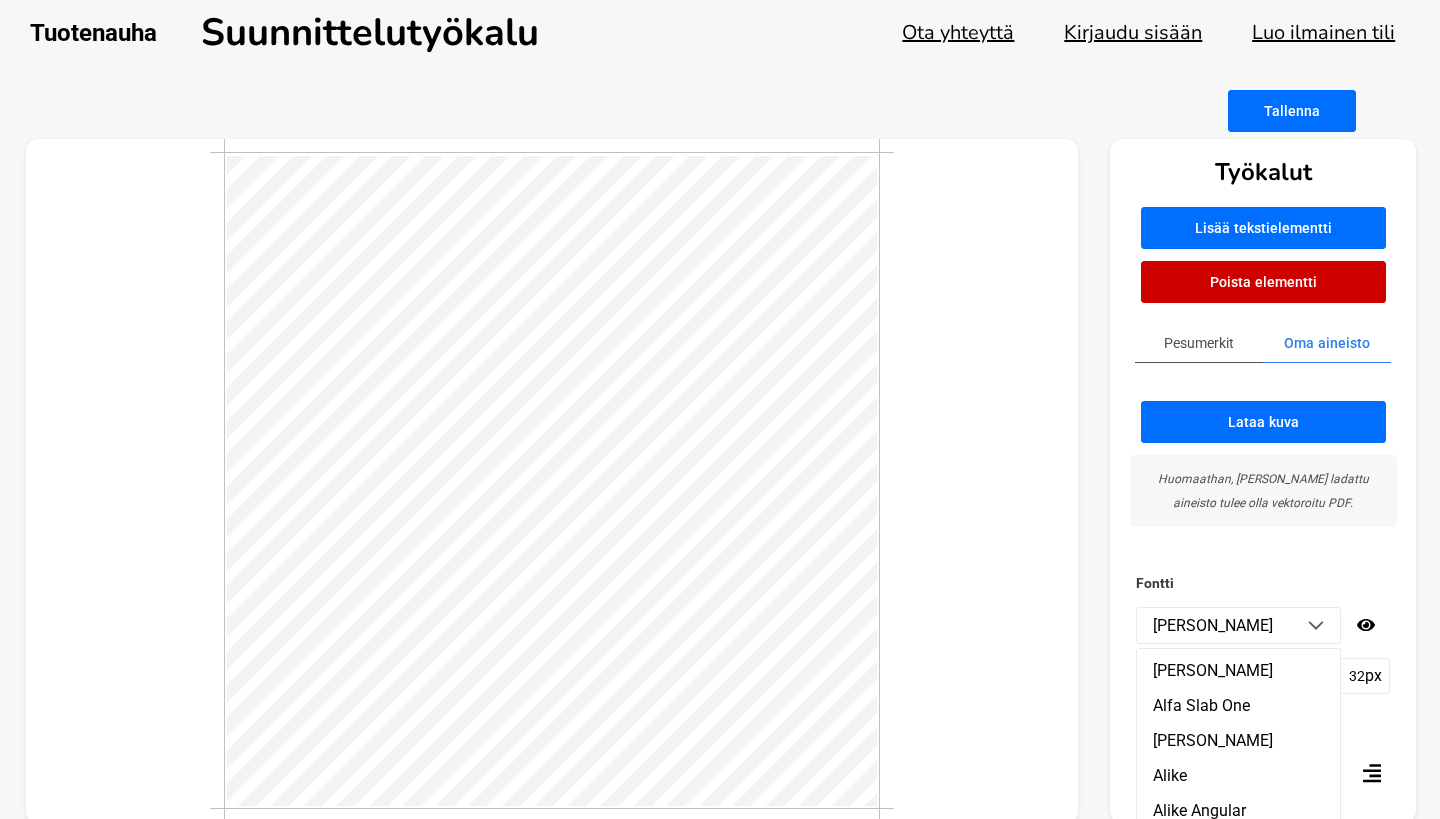 scroll, scrollTop: 802, scrollLeft: 0, axis: vertical 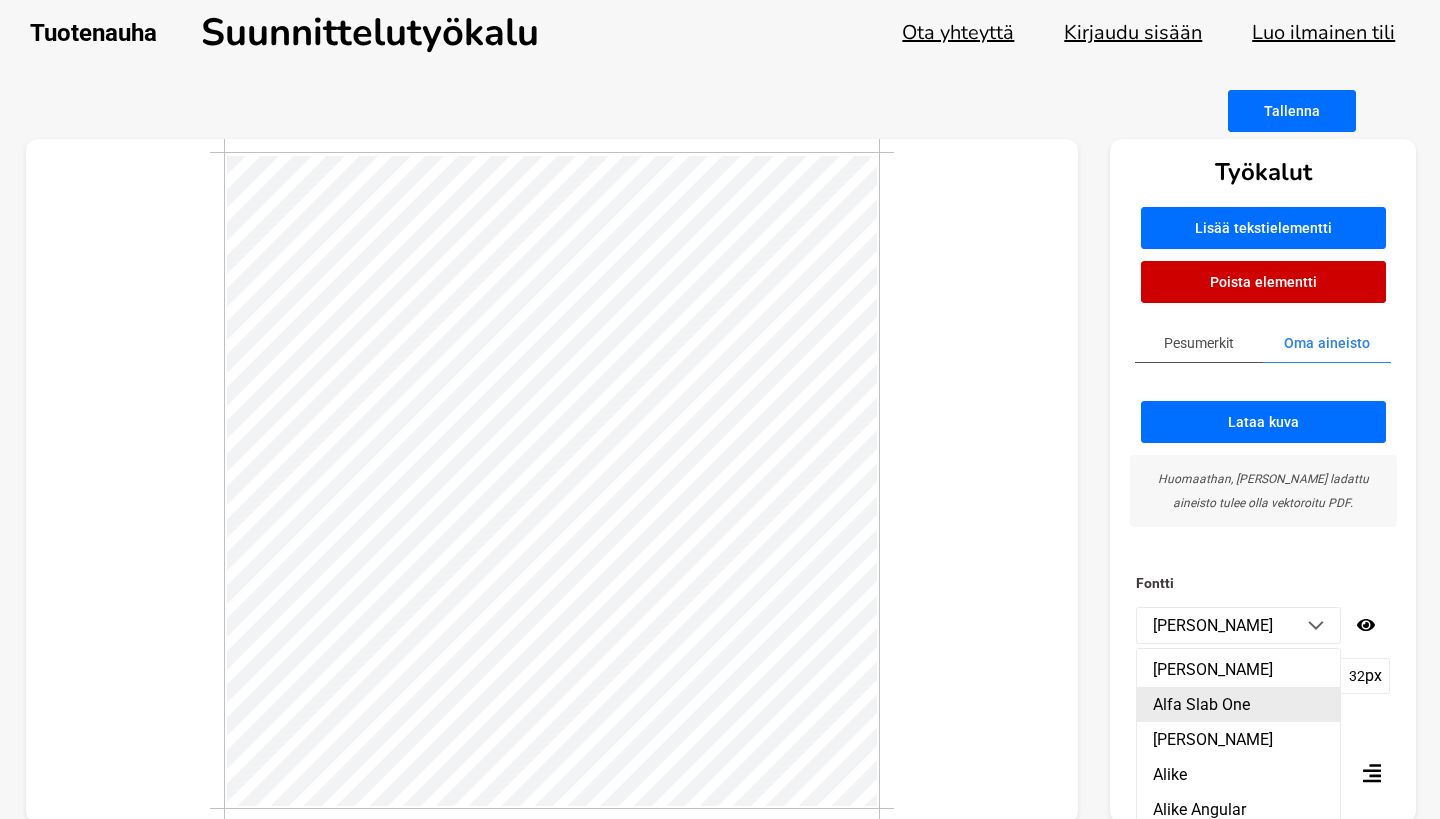click on "Alfa Slab One" at bounding box center [1238, 704] 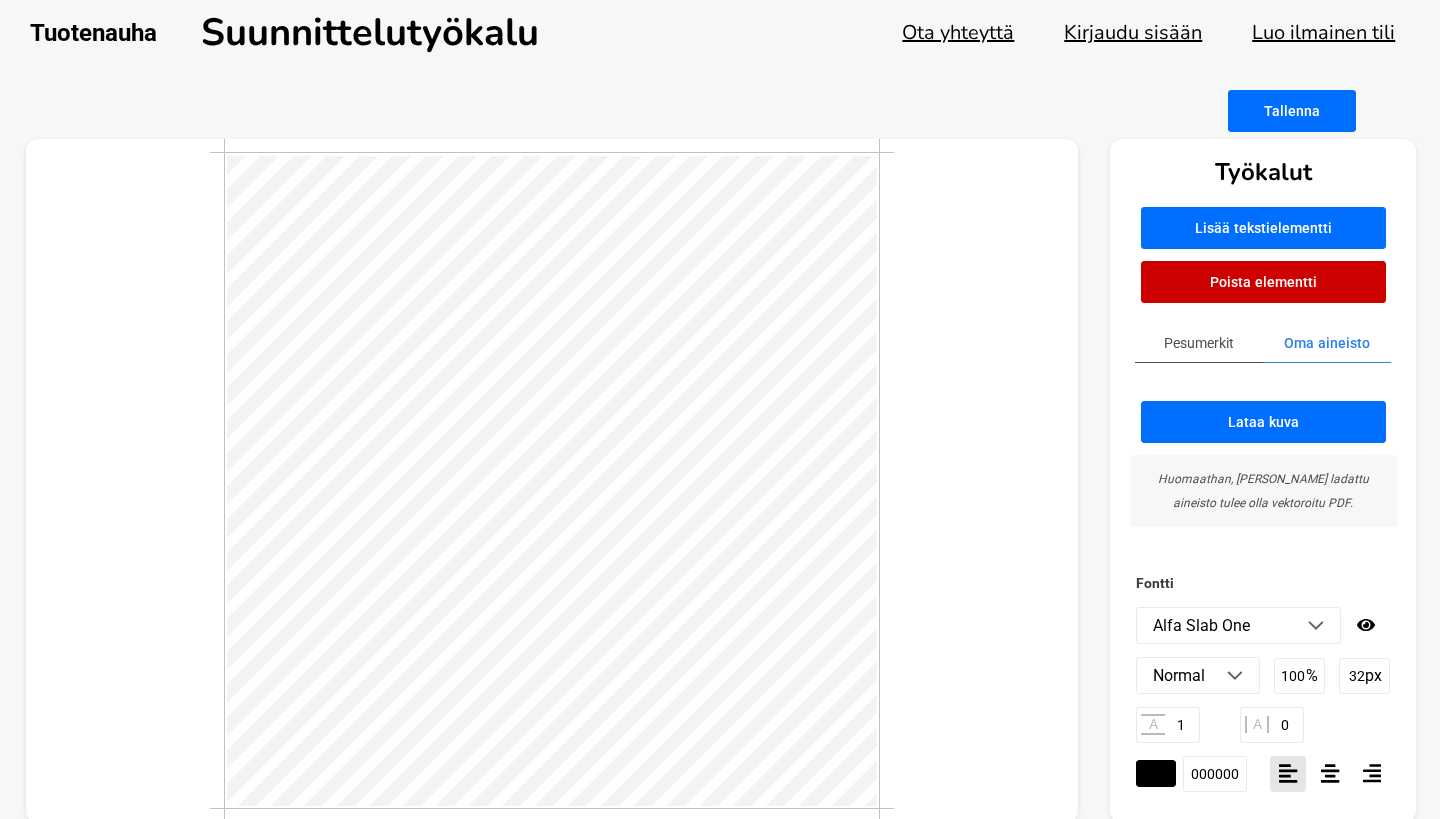 click on "Alfa Slab One" at bounding box center [1238, 625] 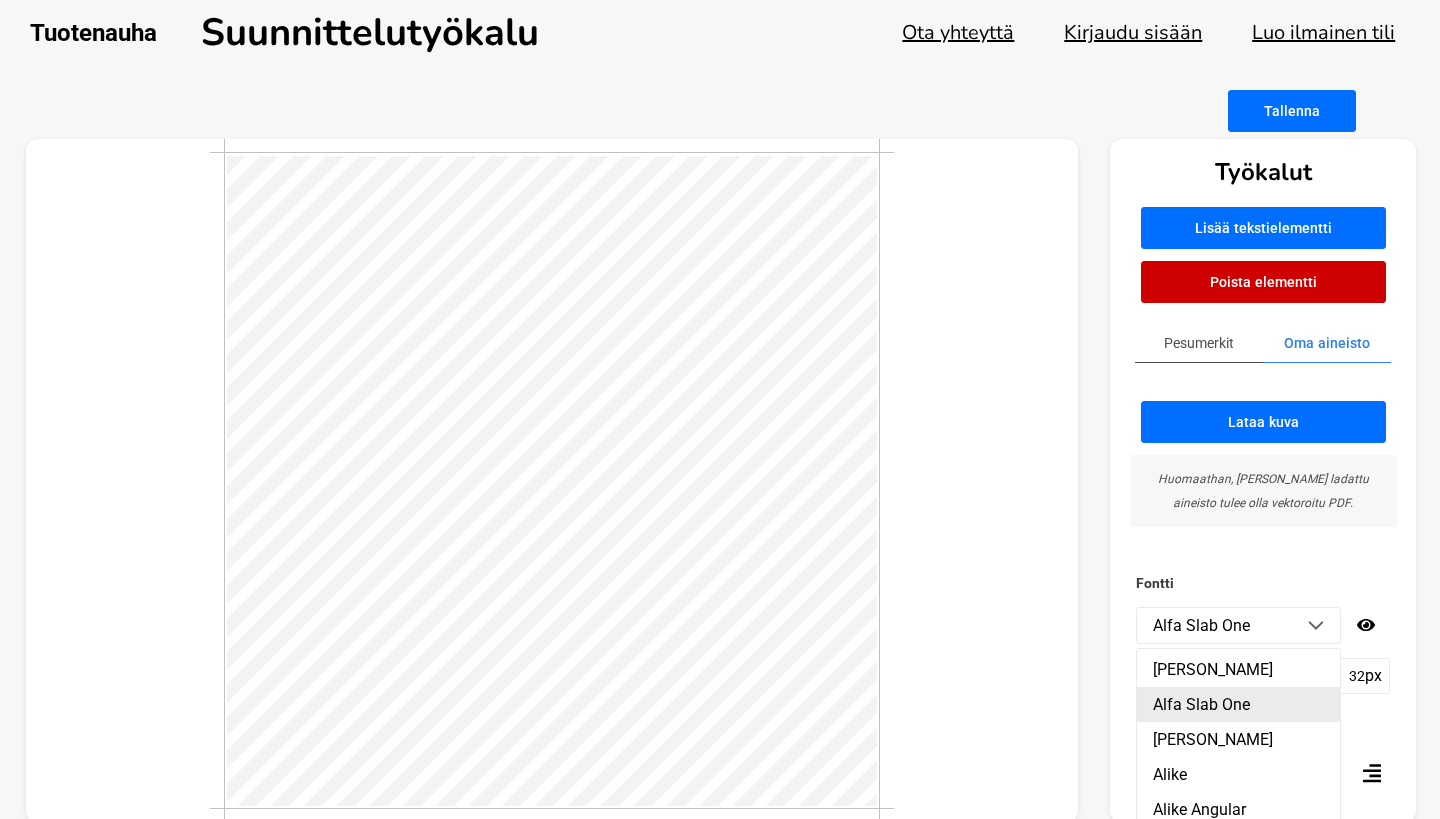 click on "Alfa Slab One" at bounding box center (1238, 704) 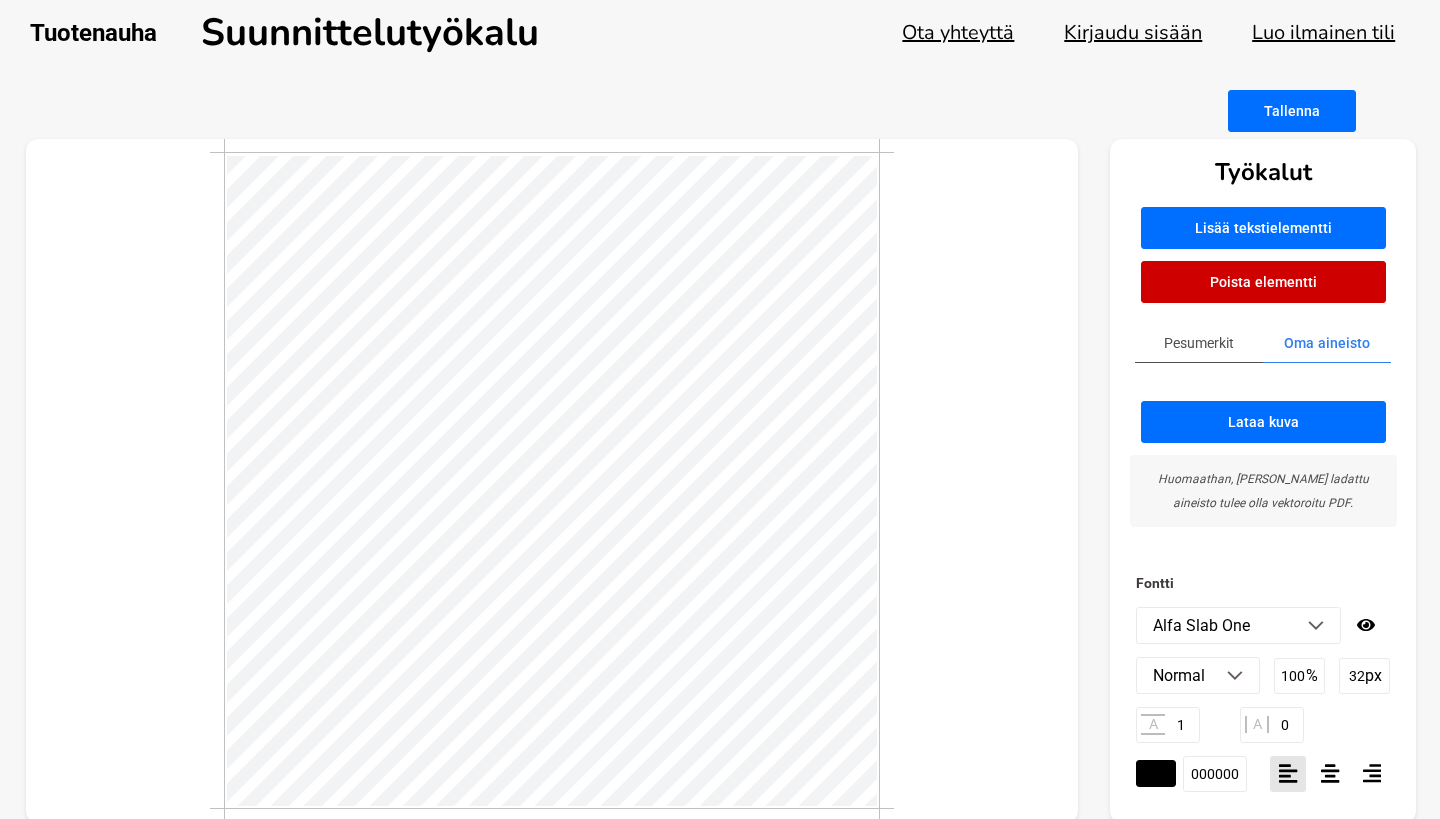 click on "Alfa Slab One" at bounding box center [1238, 625] 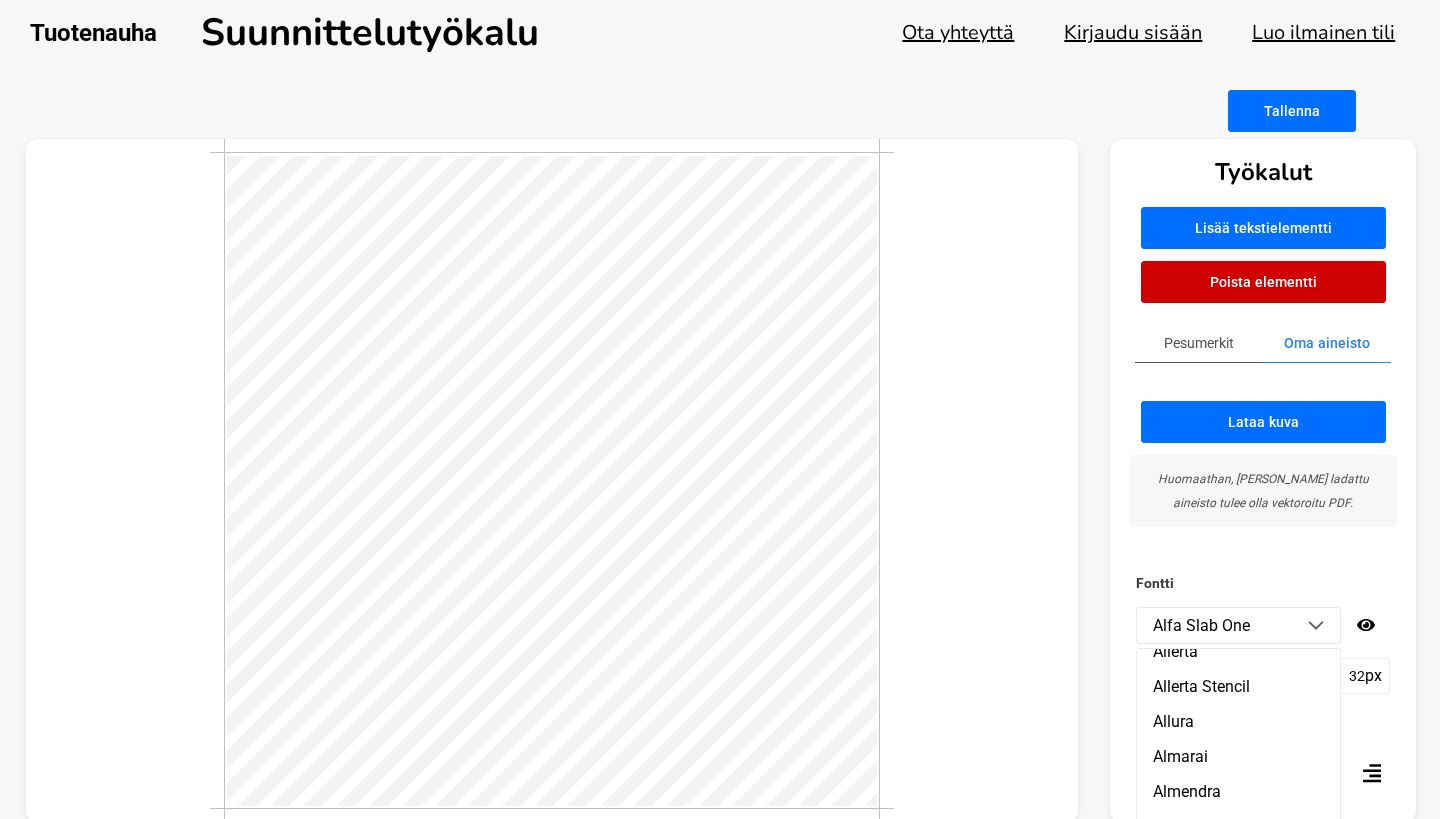 scroll, scrollTop: 1049, scrollLeft: 0, axis: vertical 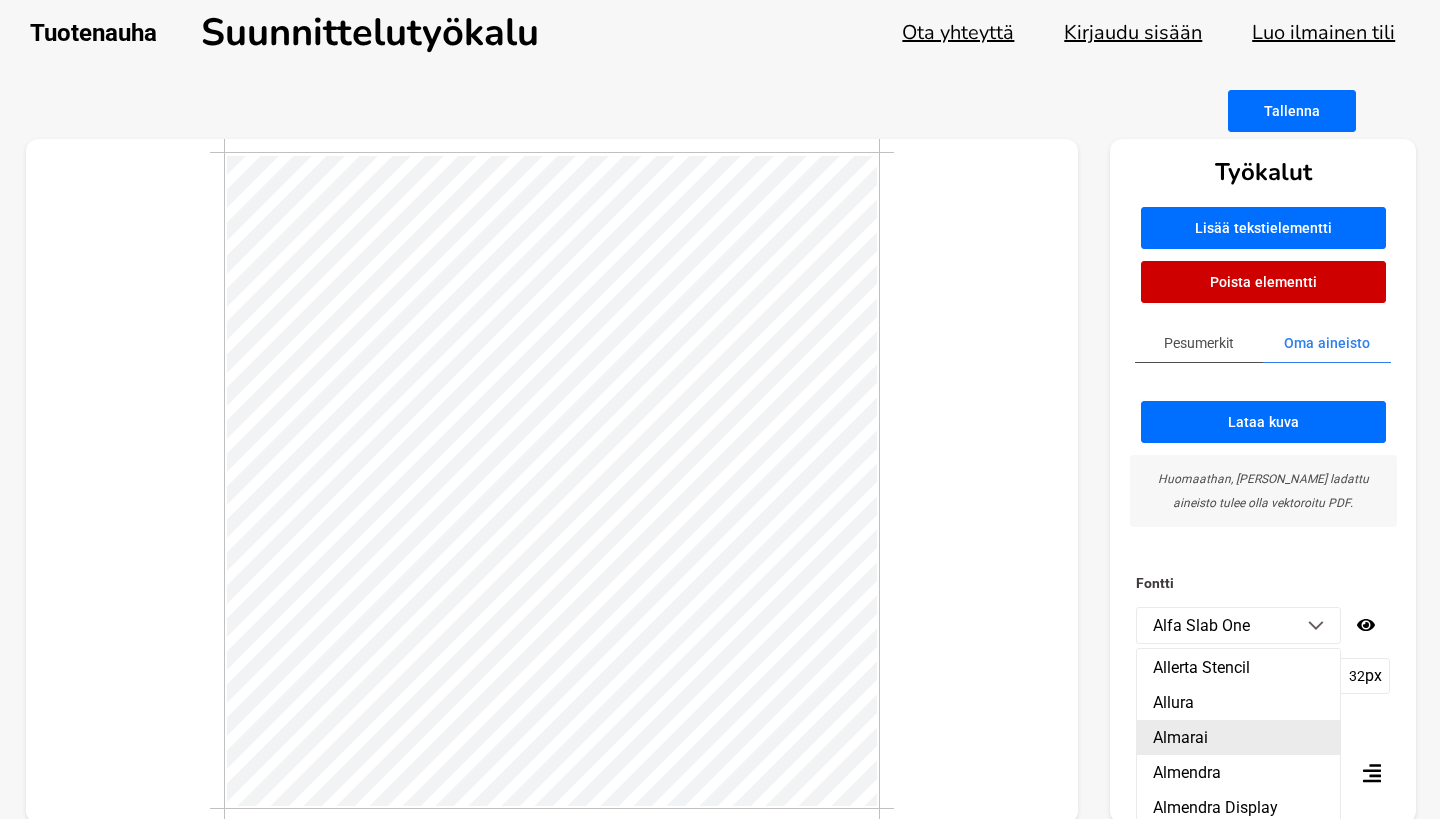 click on "Almarai" at bounding box center [1238, 737] 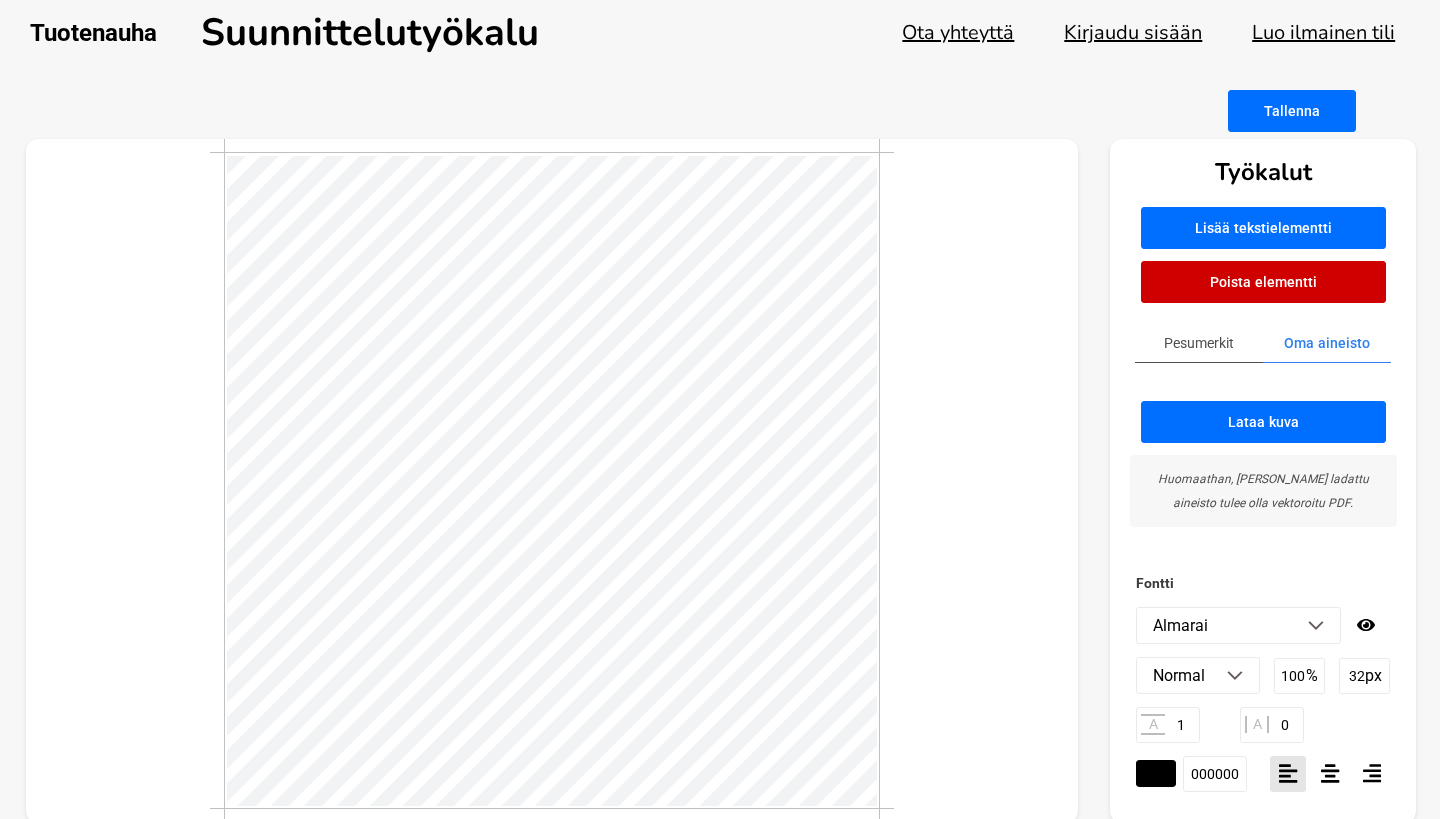 click on "Almarai" at bounding box center (1238, 625) 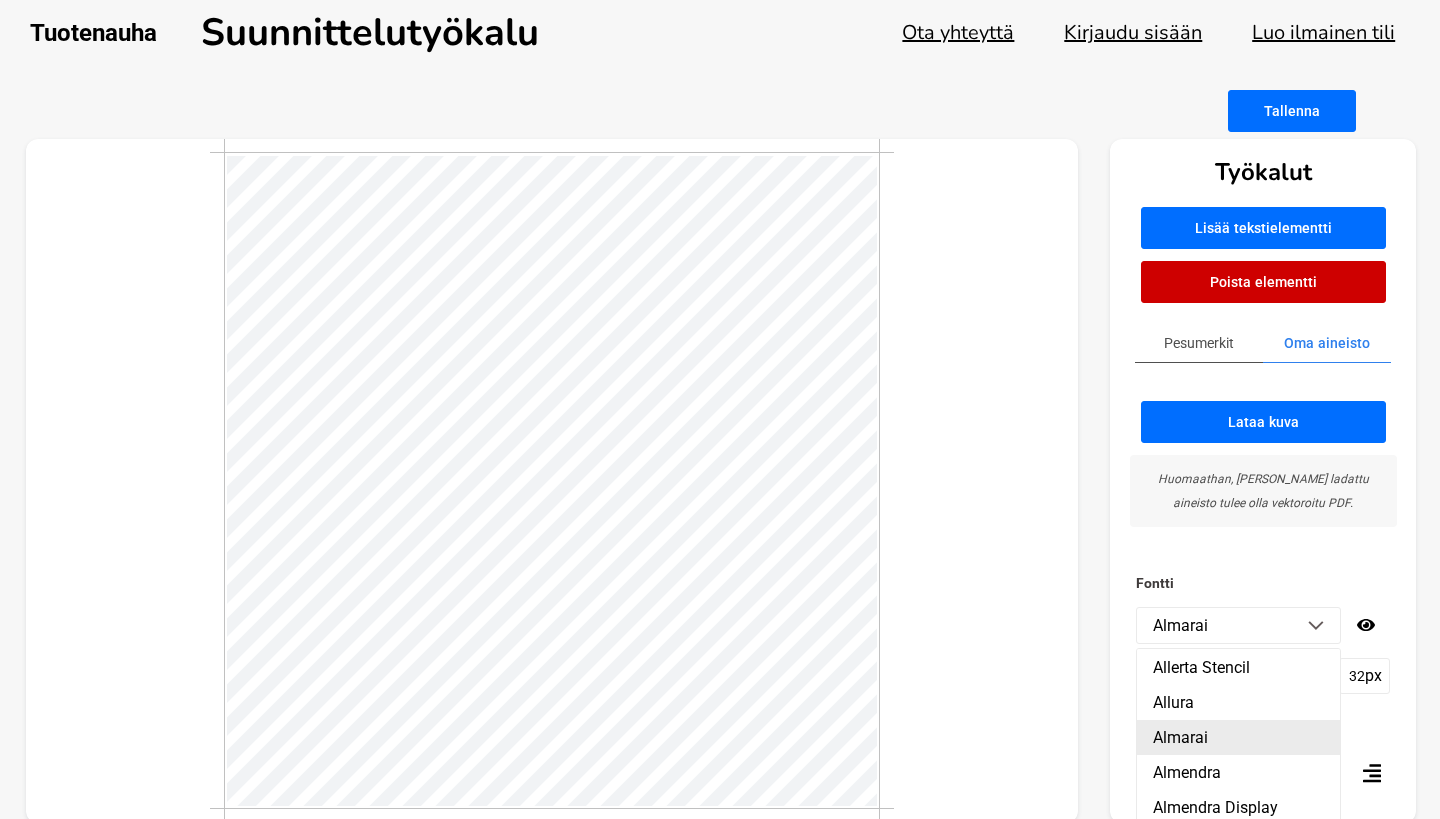 click on "Almarai" at bounding box center [1238, 737] 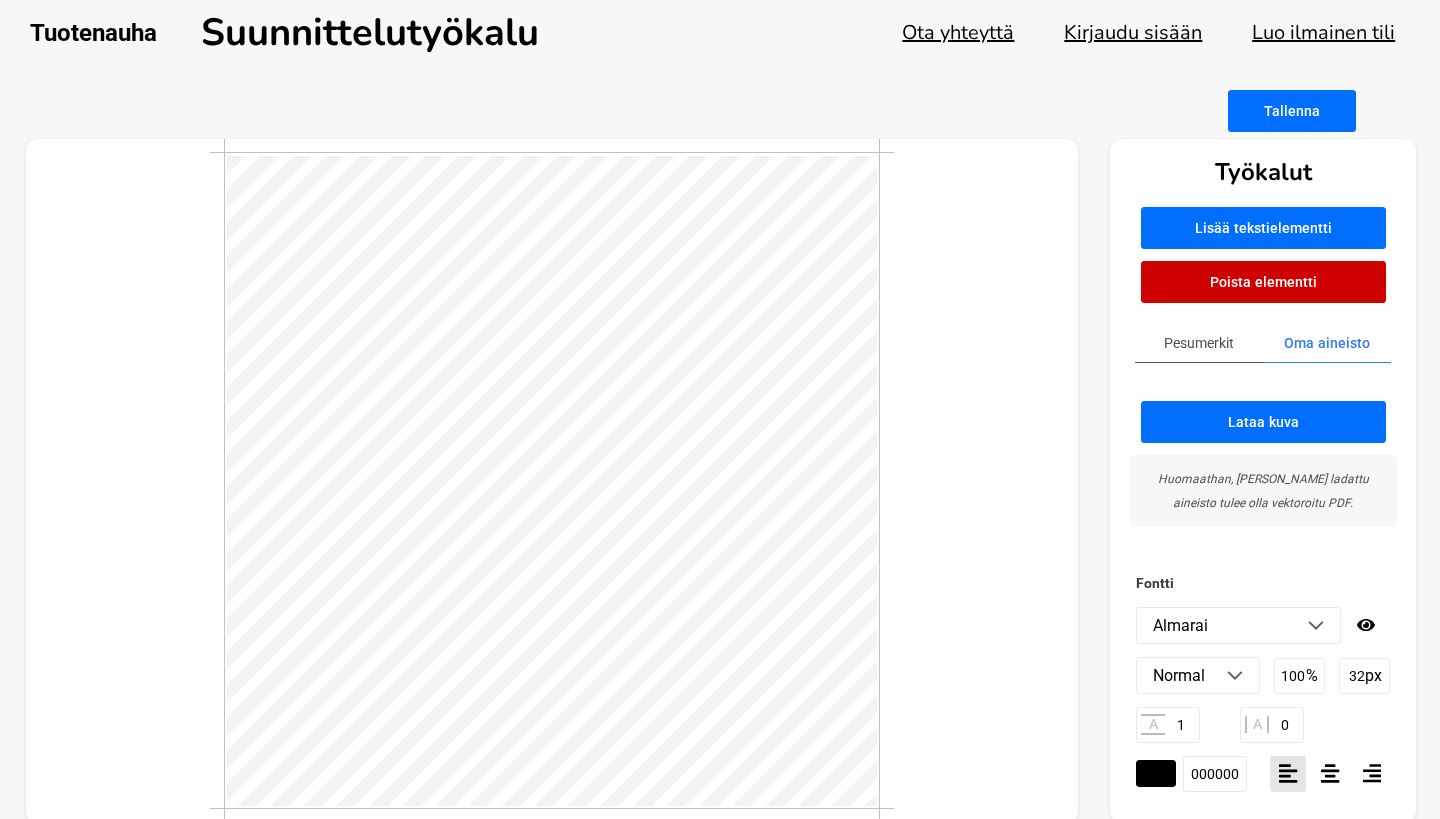 click on "Almarai" at bounding box center (1238, 625) 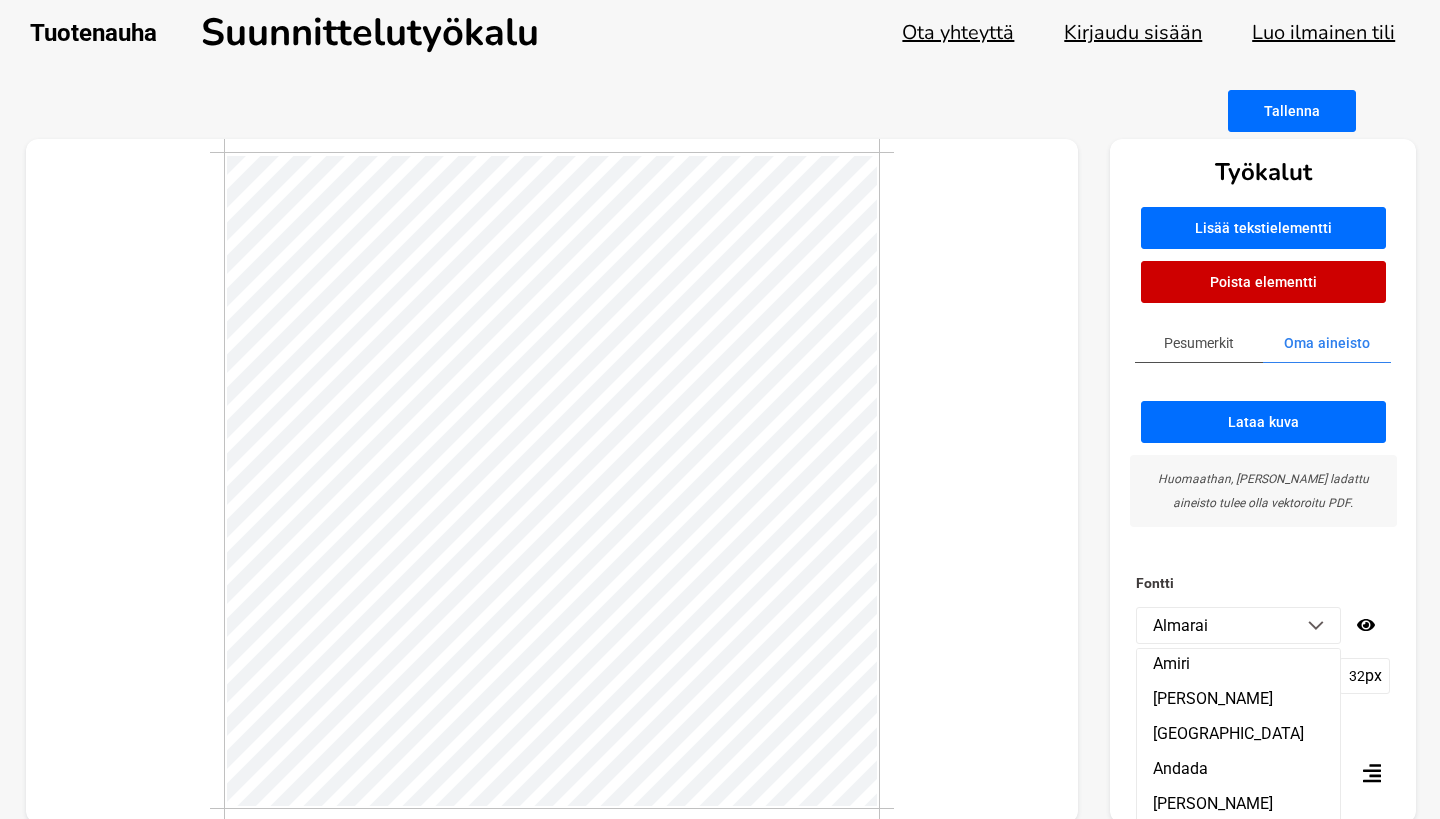 scroll, scrollTop: 1476, scrollLeft: 0, axis: vertical 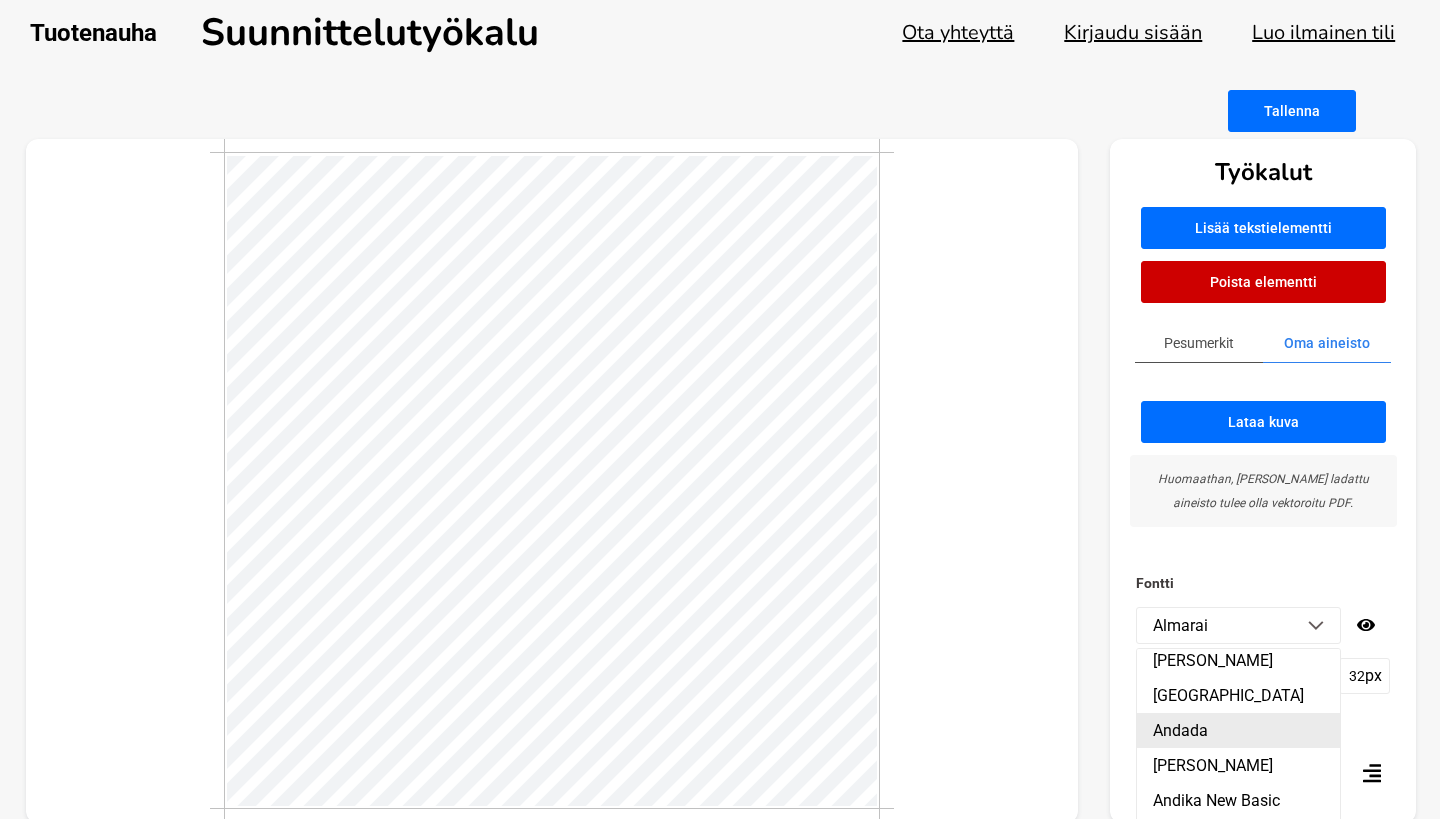 click on "Andada" at bounding box center (1238, 730) 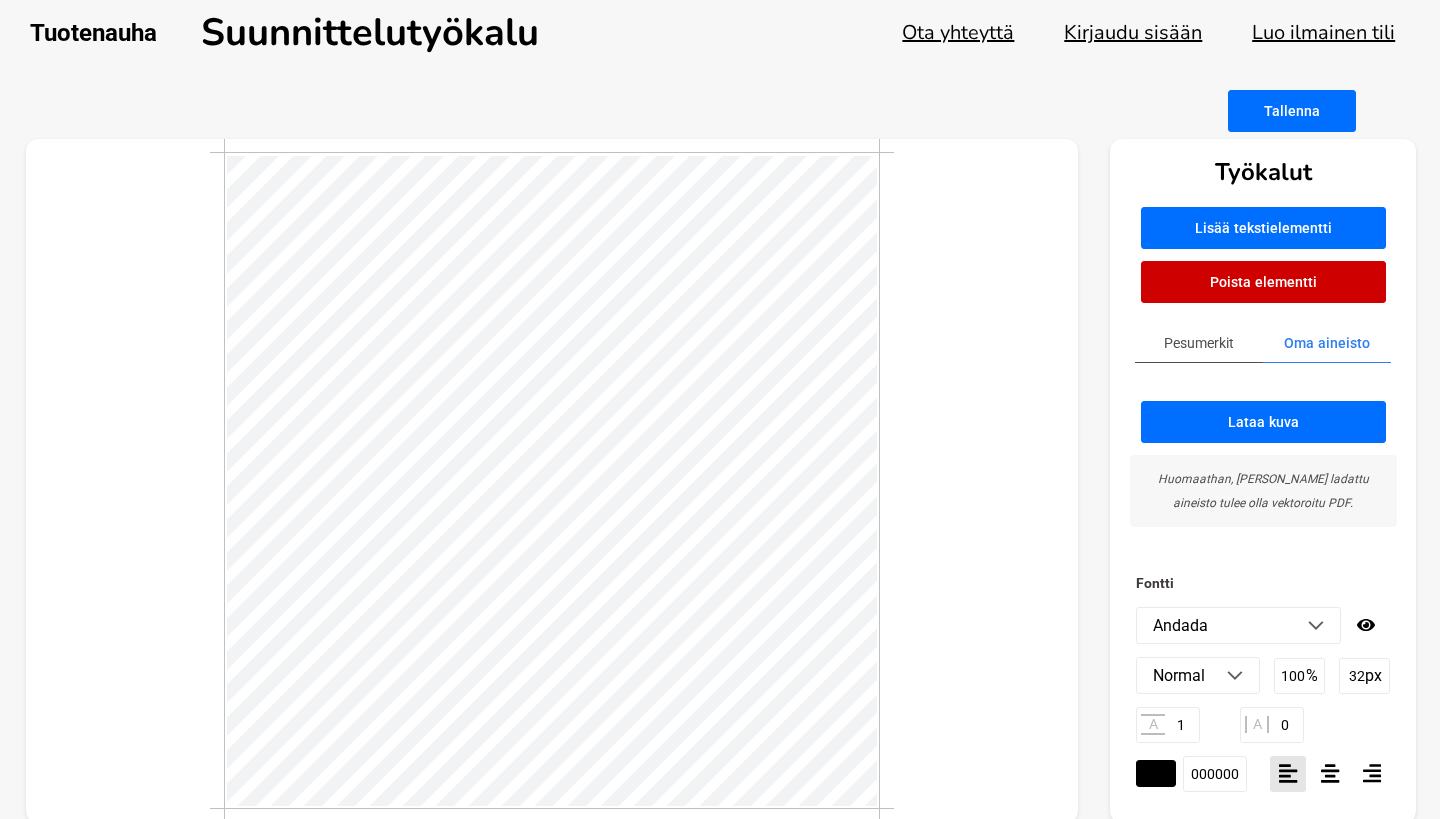 click at bounding box center [1316, 626] 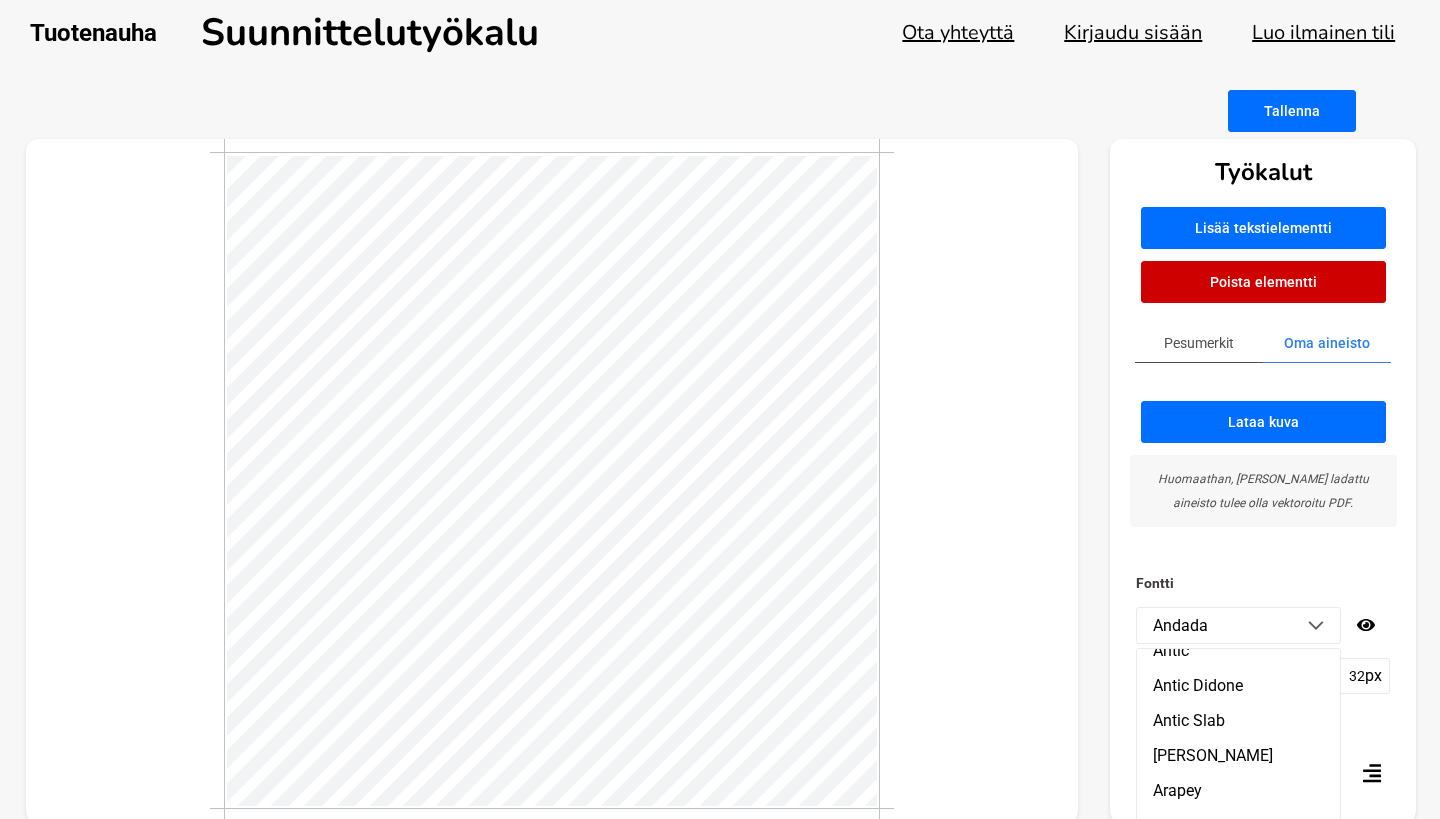 scroll, scrollTop: 1811, scrollLeft: 0, axis: vertical 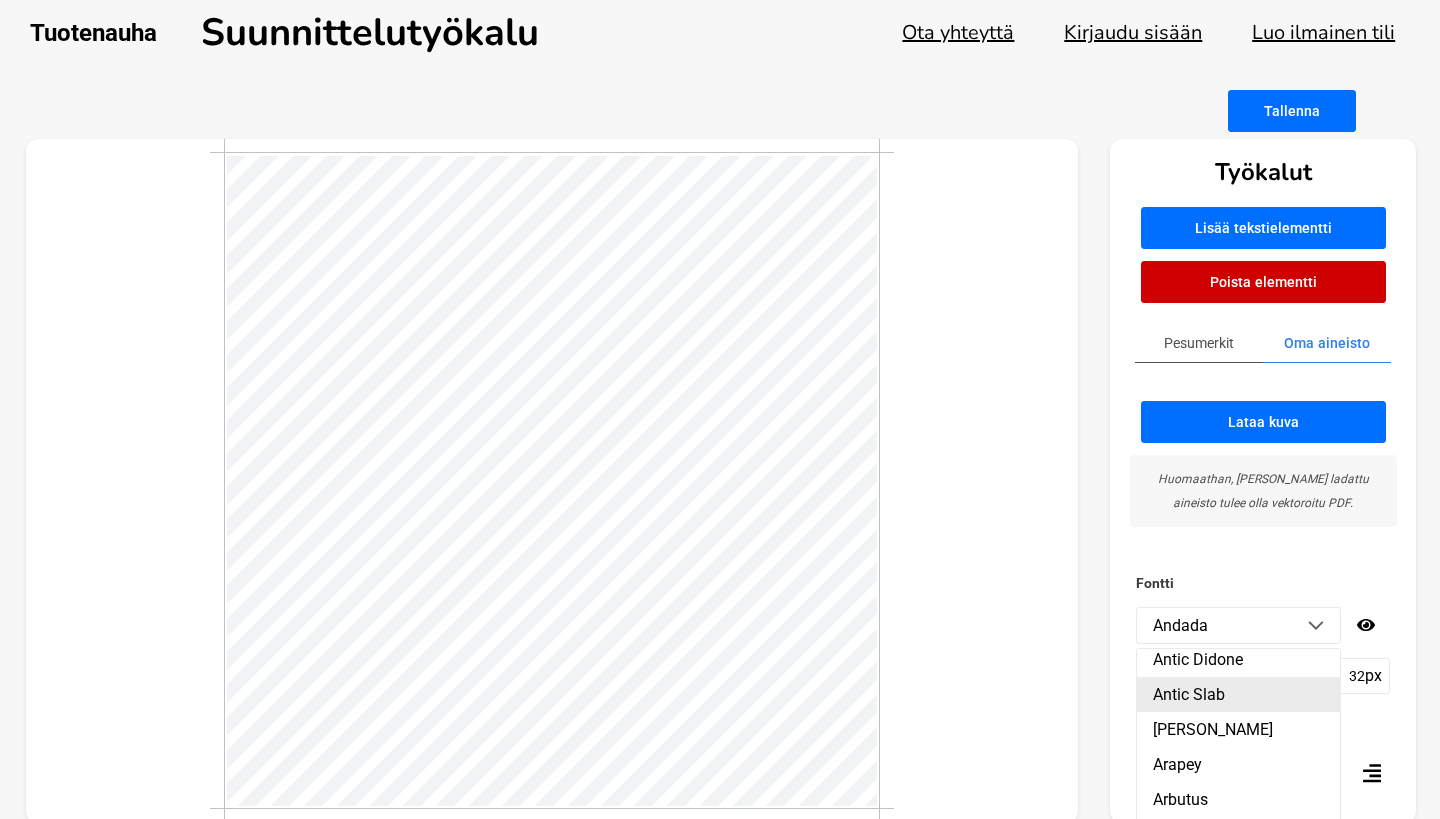 click on "Antic Slab" at bounding box center (1238, 694) 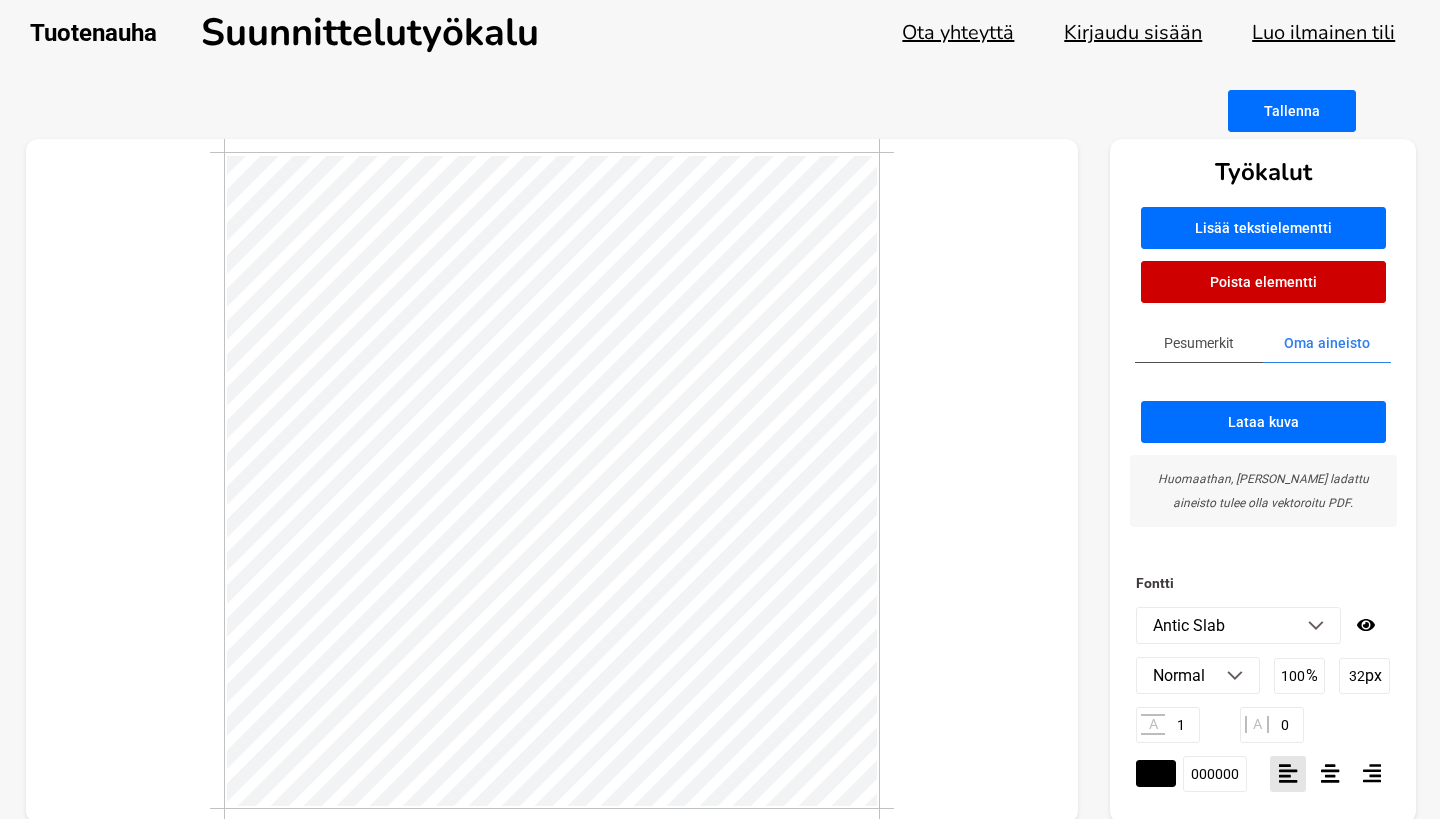 click on "Antic Slab" at bounding box center [1238, 625] 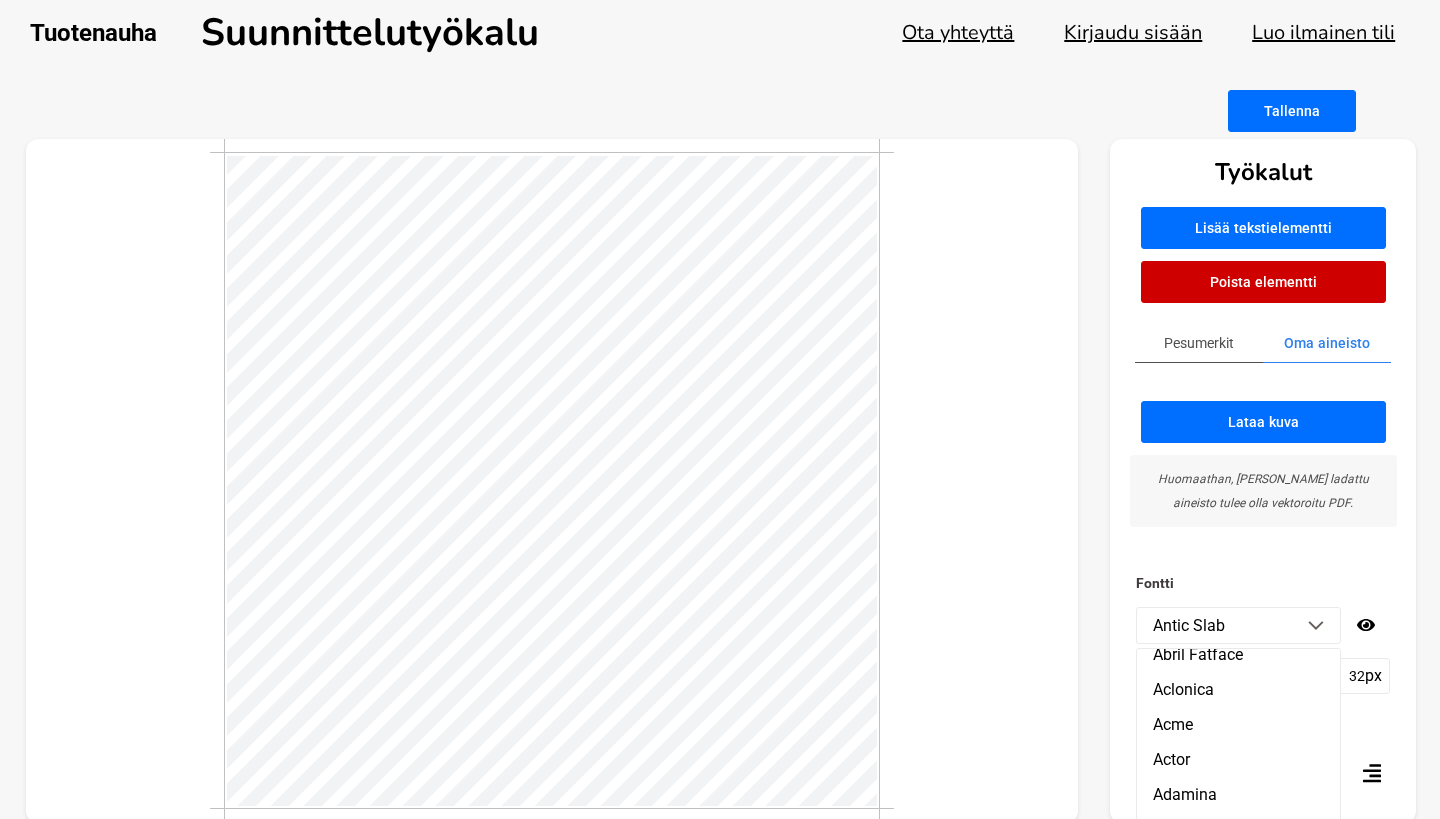 scroll, scrollTop: 0, scrollLeft: 0, axis: both 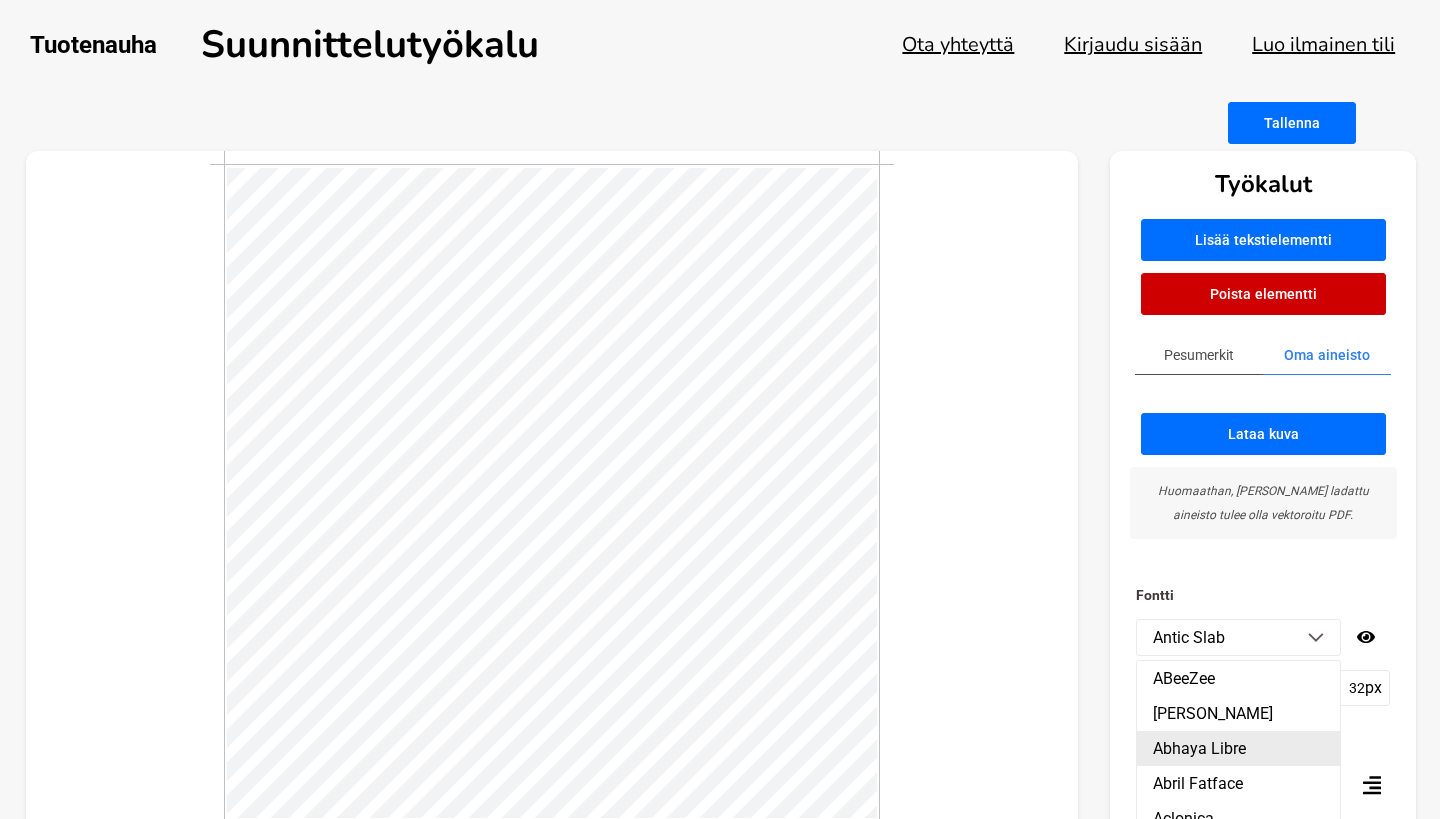 click on "Abhaya Libre" at bounding box center [1238, 748] 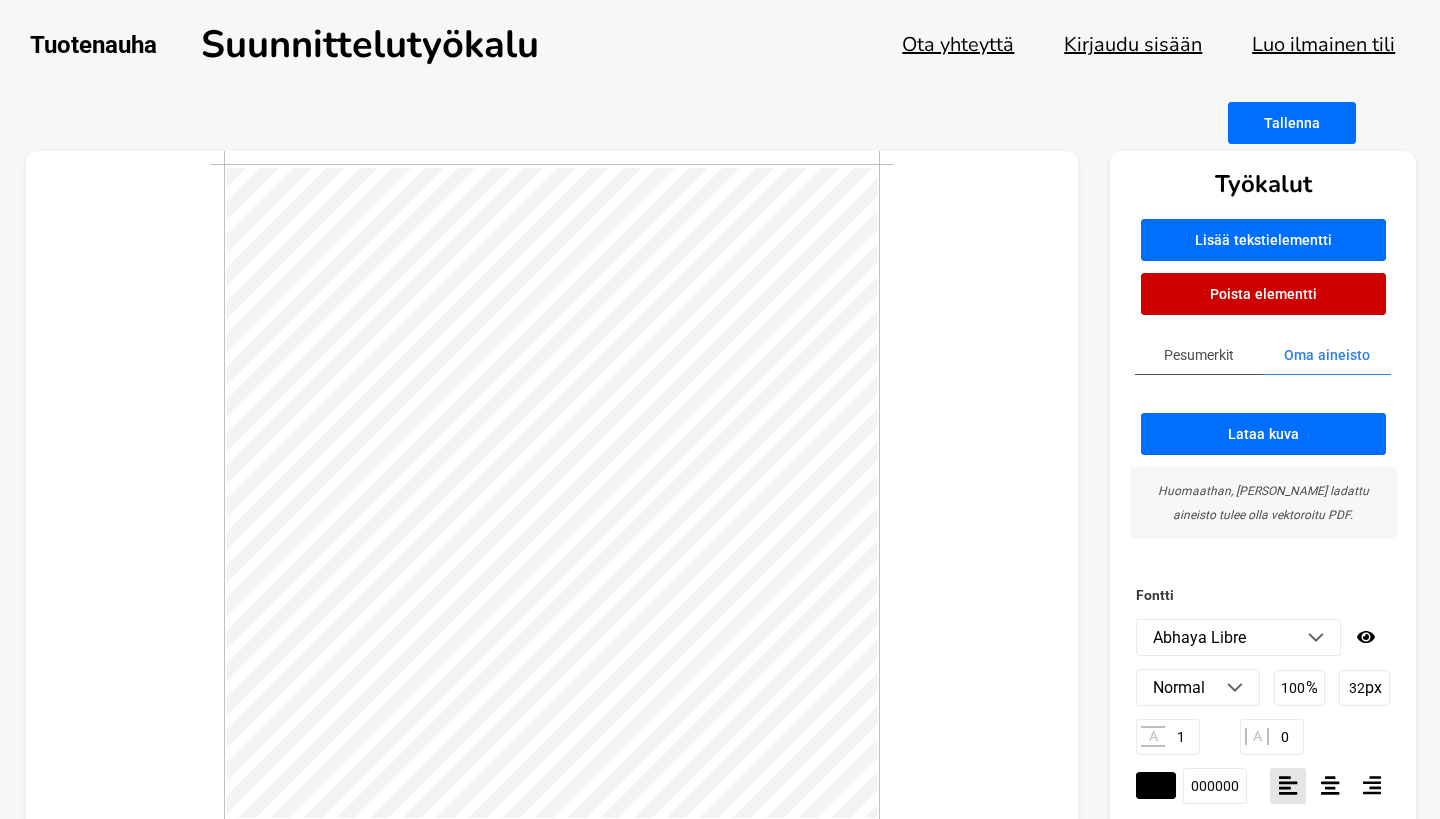 click on "Abhaya Libre" at bounding box center [1238, 637] 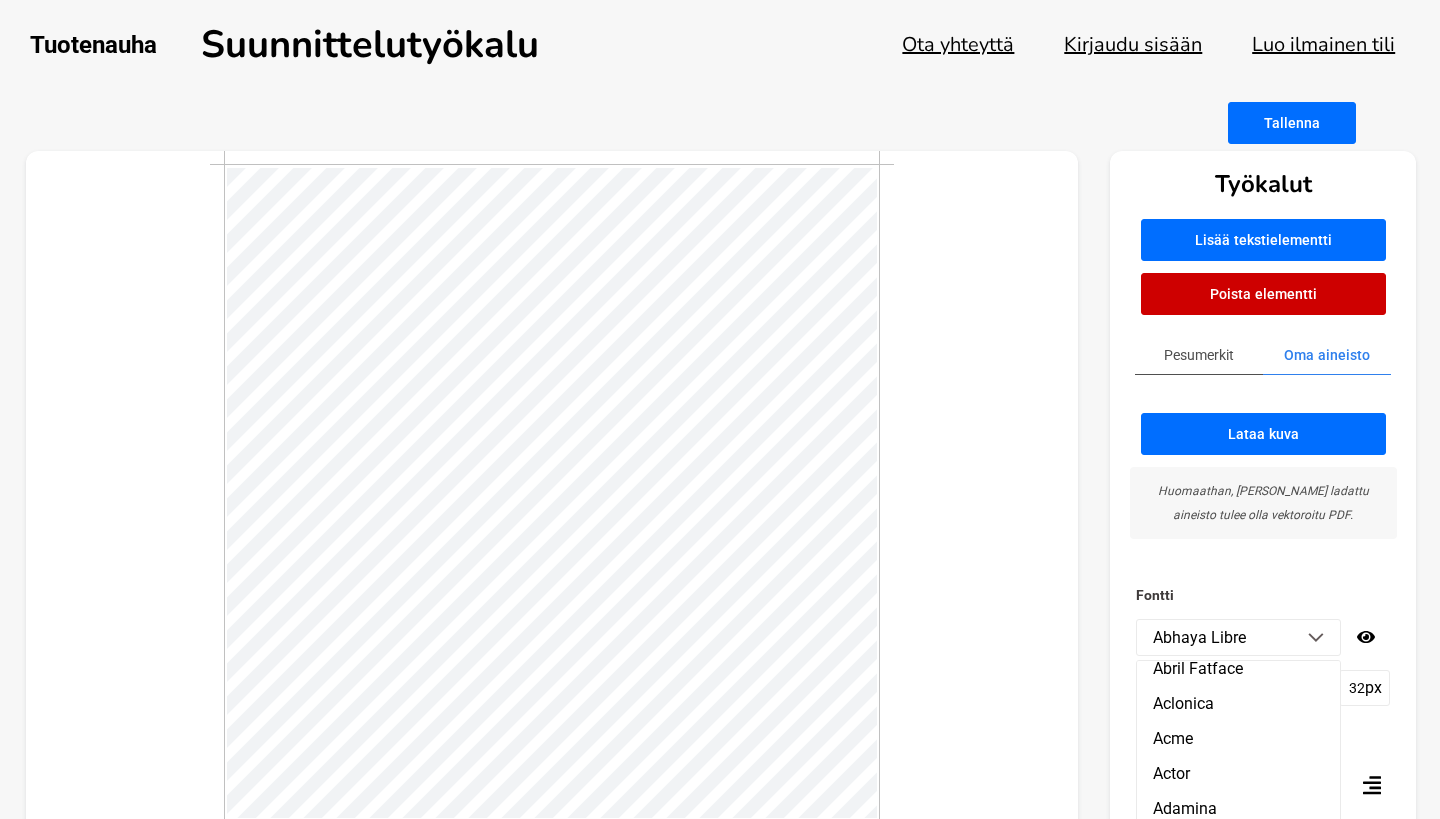 scroll, scrollTop: 156, scrollLeft: 0, axis: vertical 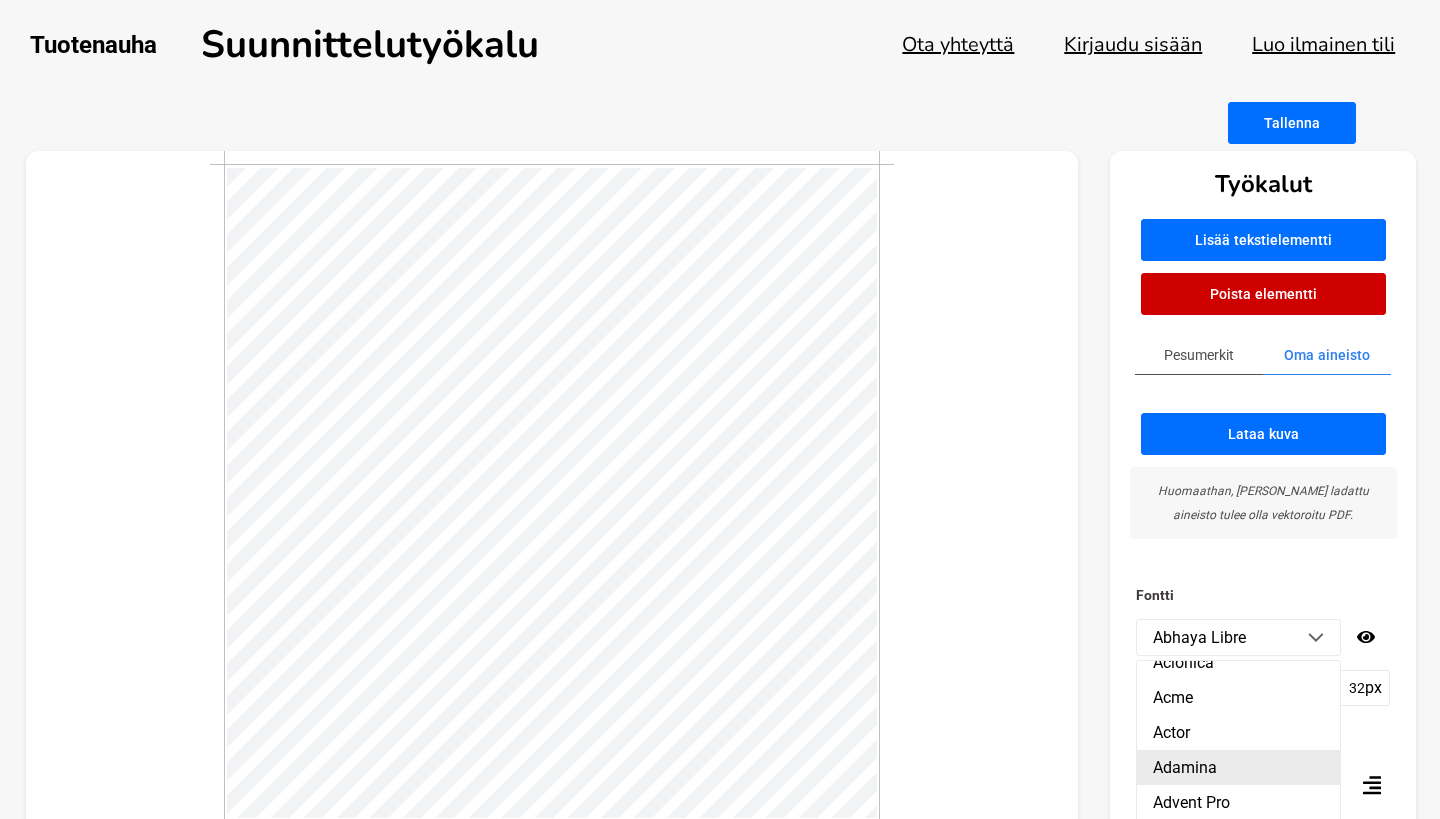 click on "Adamina" at bounding box center [1238, 767] 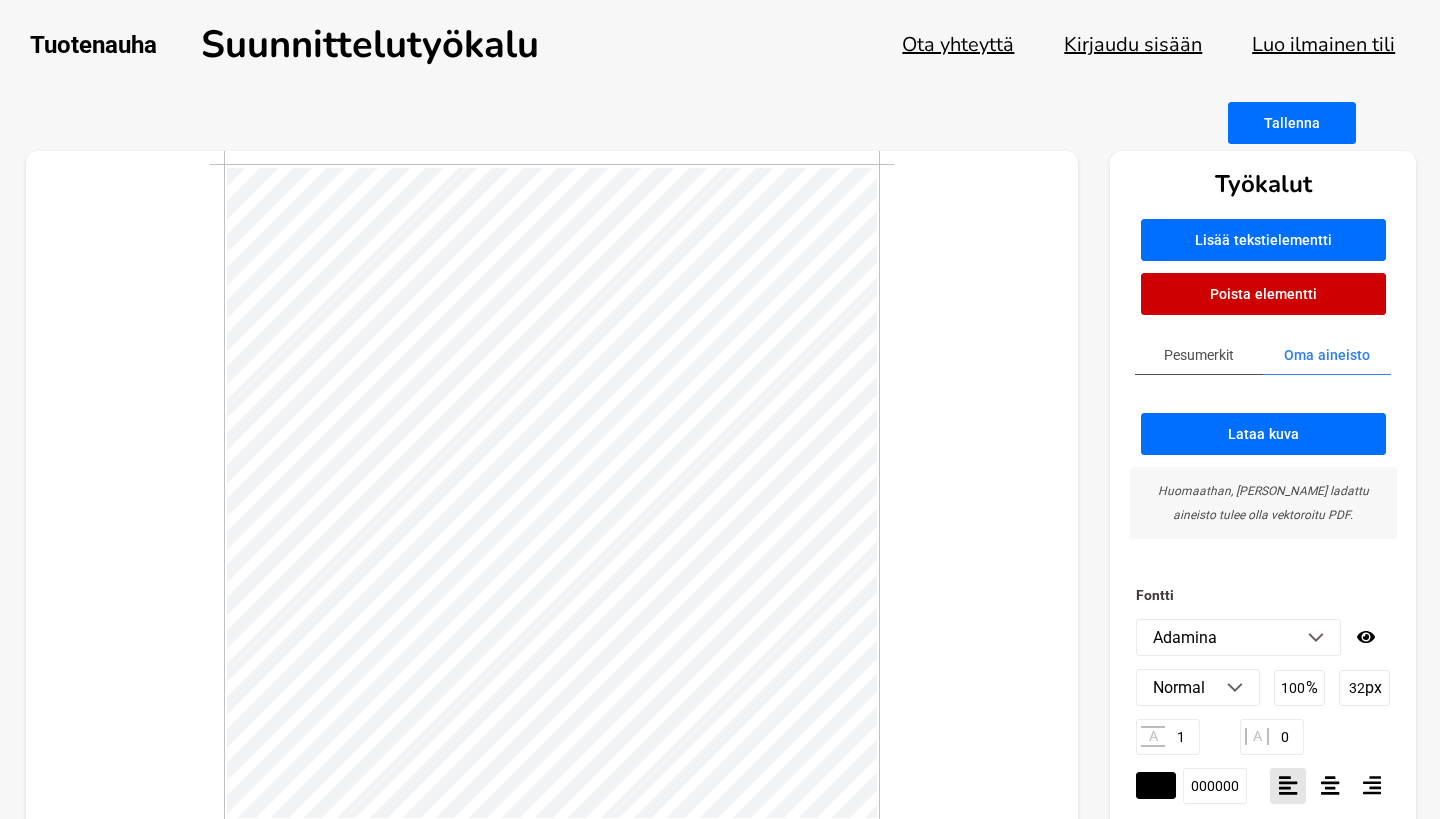 click at bounding box center [1235, 688] 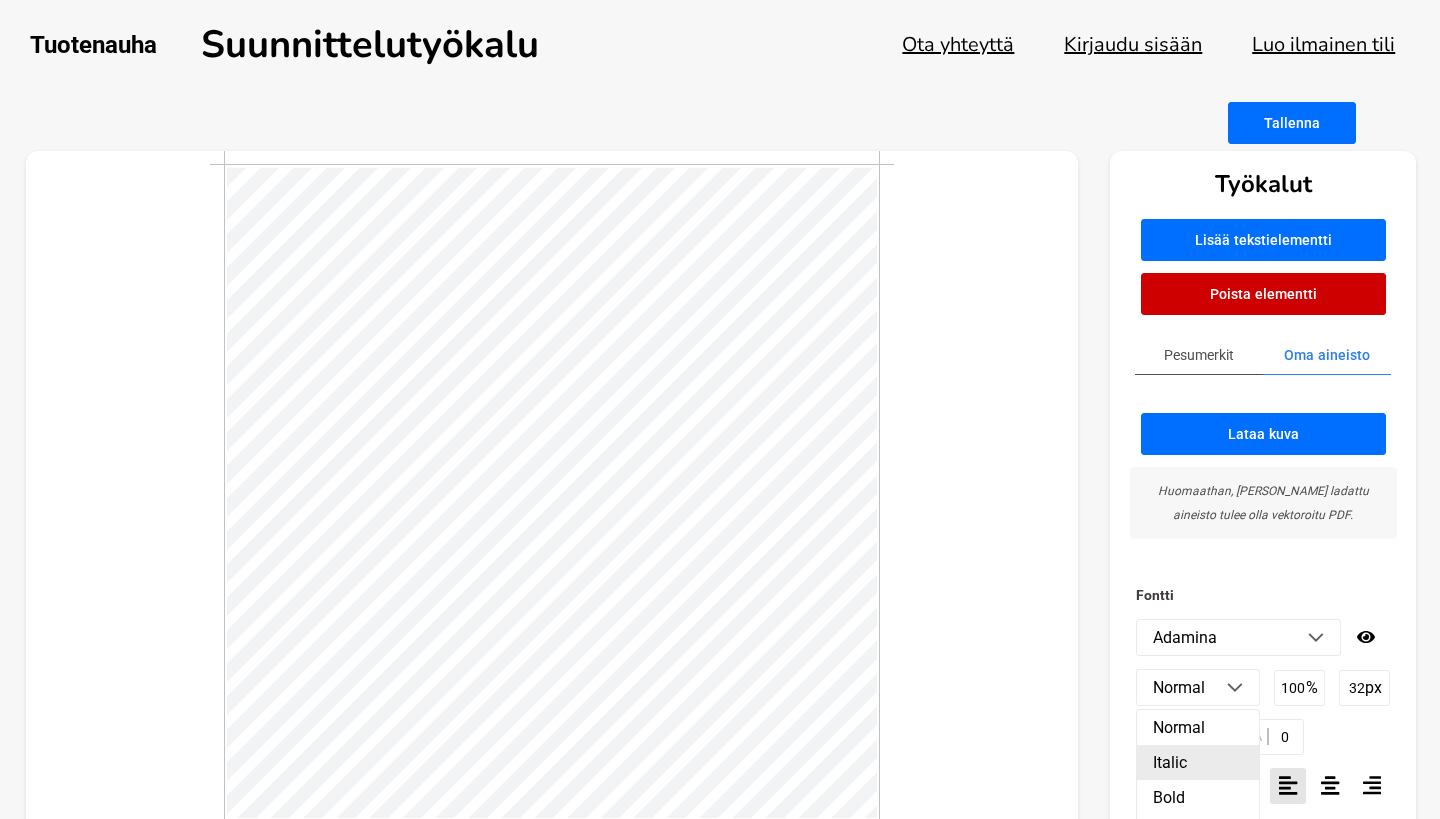 click on "Italic" at bounding box center (1198, 762) 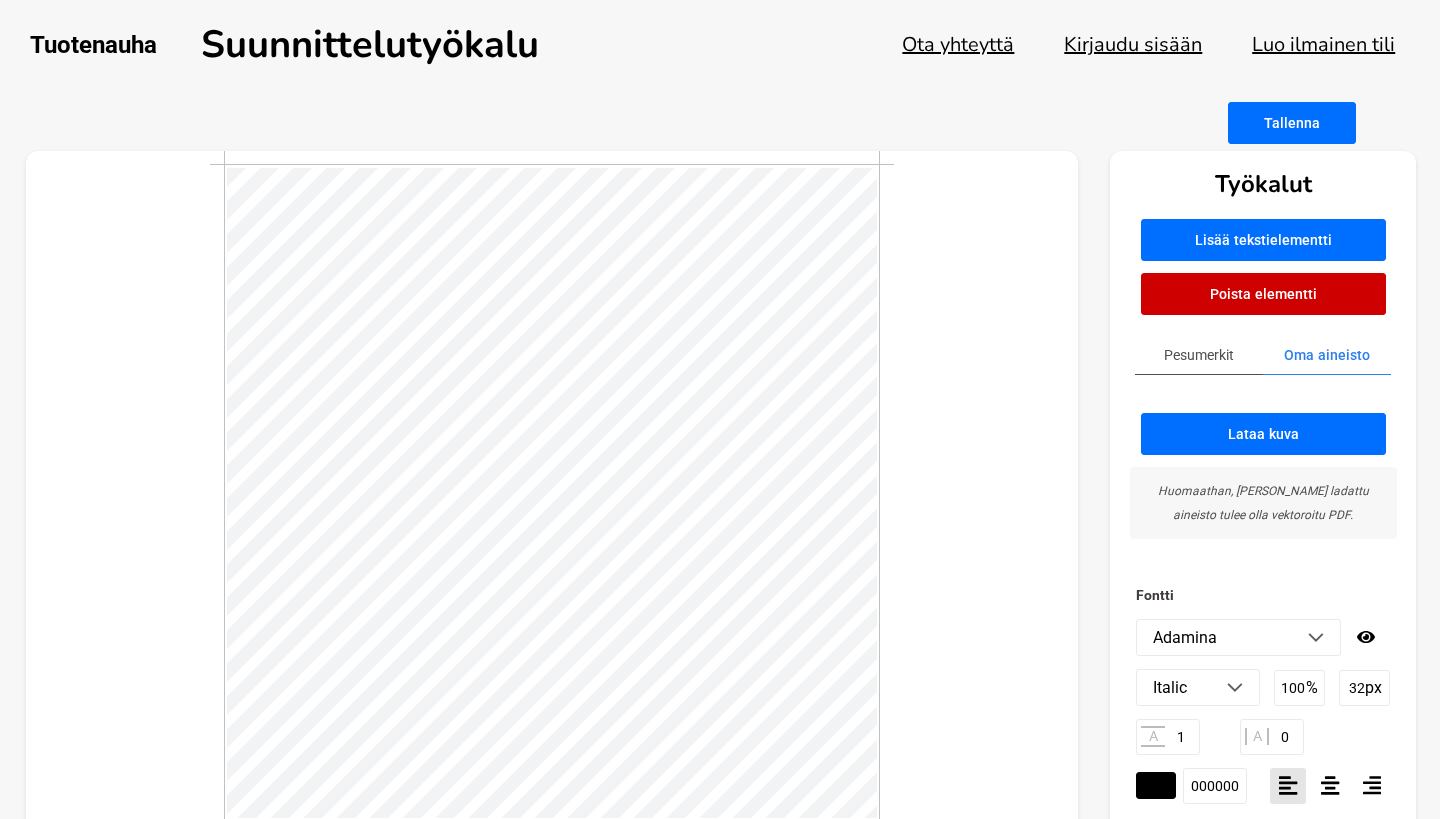 click on "Italic" at bounding box center [1198, 687] 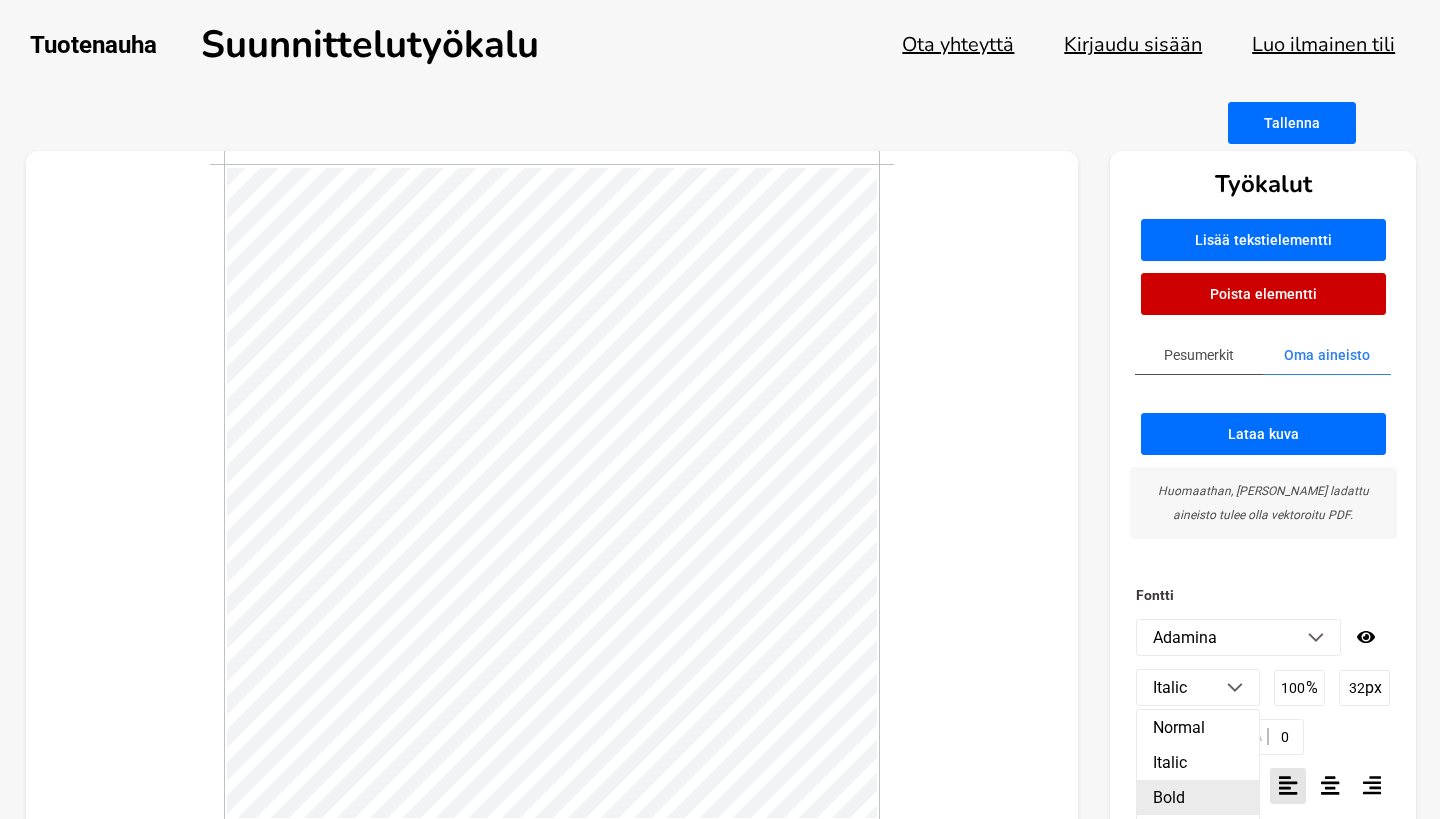 click on "Bold" at bounding box center (1198, 797) 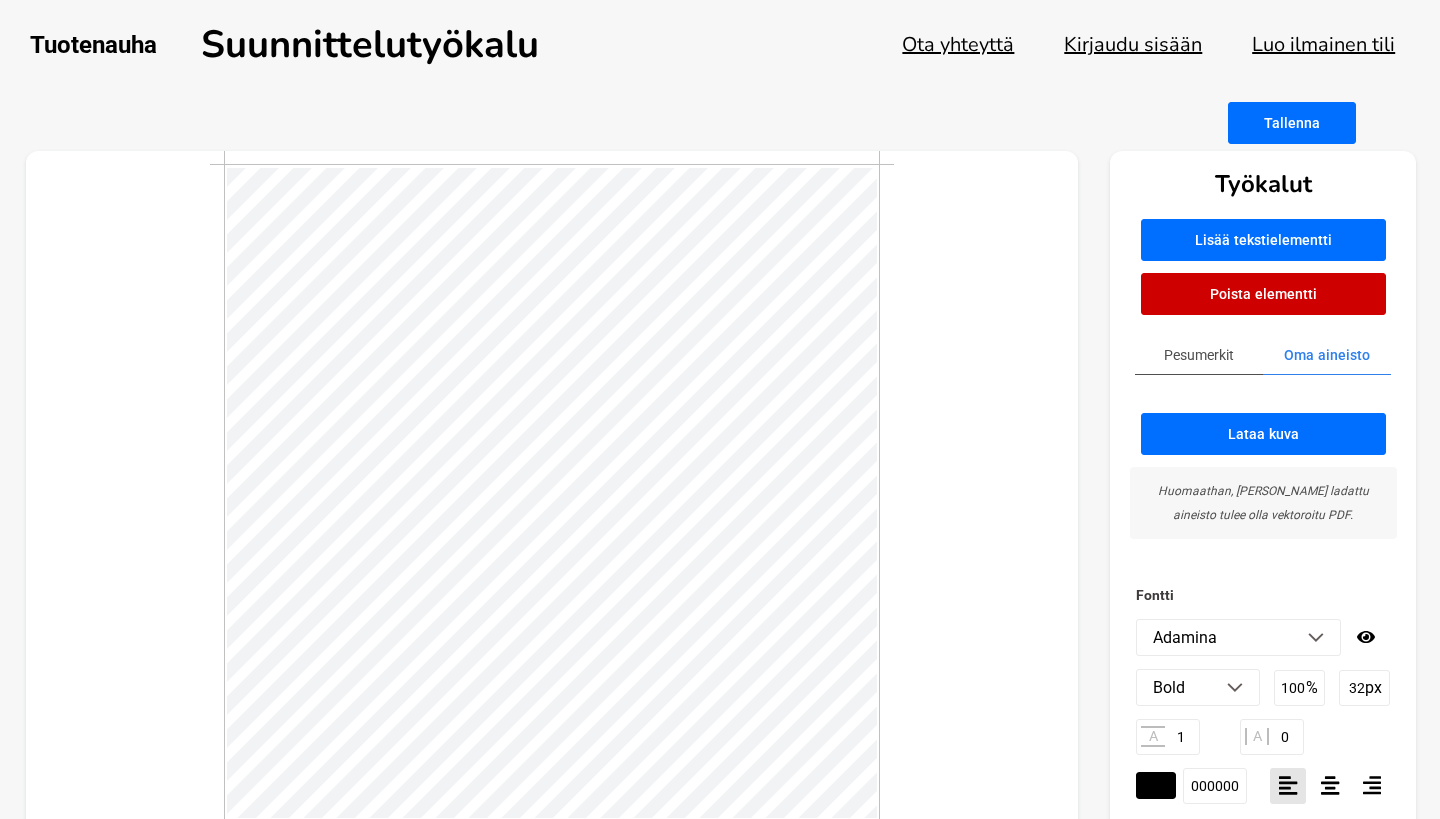 click on "32" at bounding box center (1364, 688) 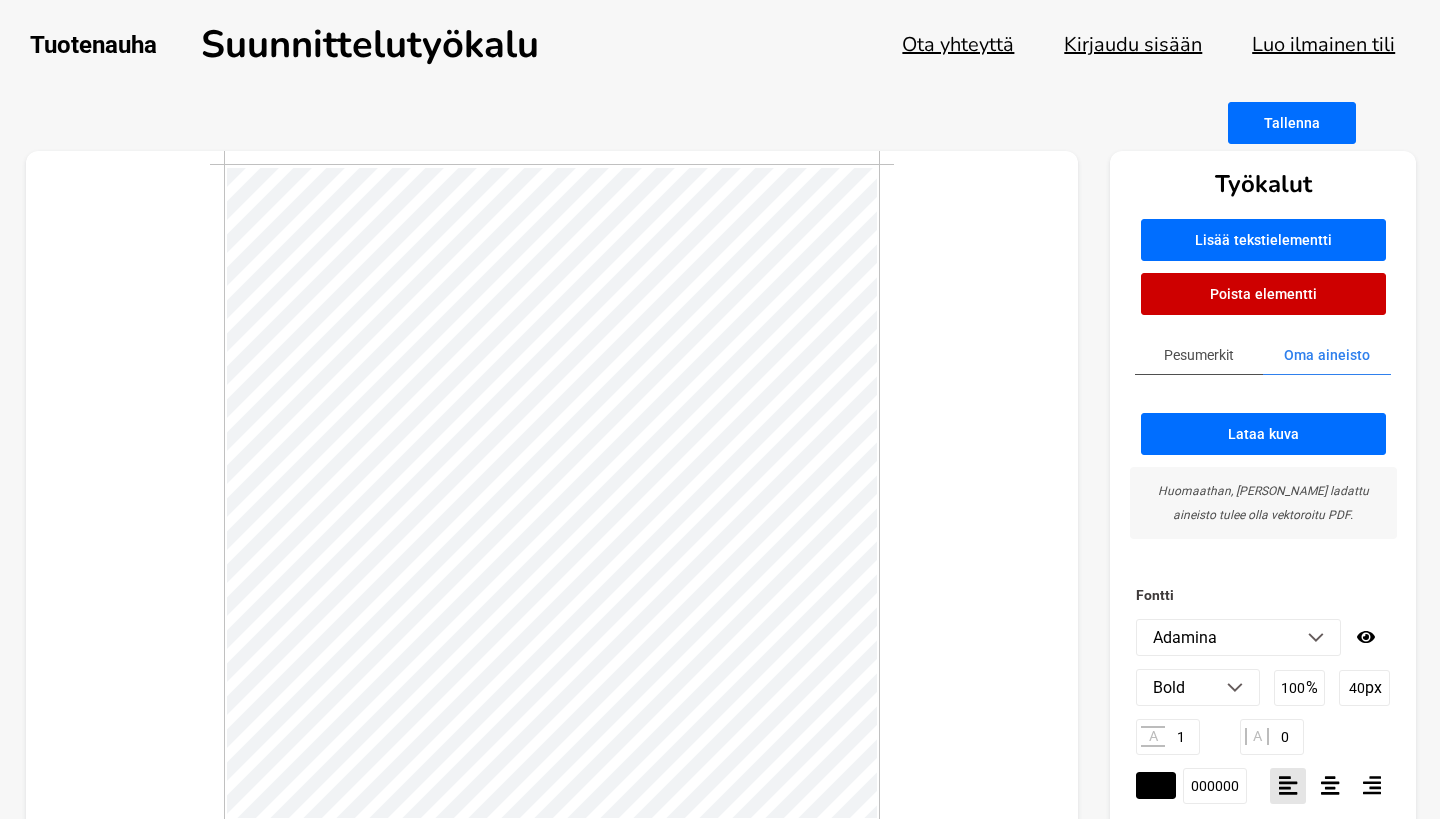 type on "40" 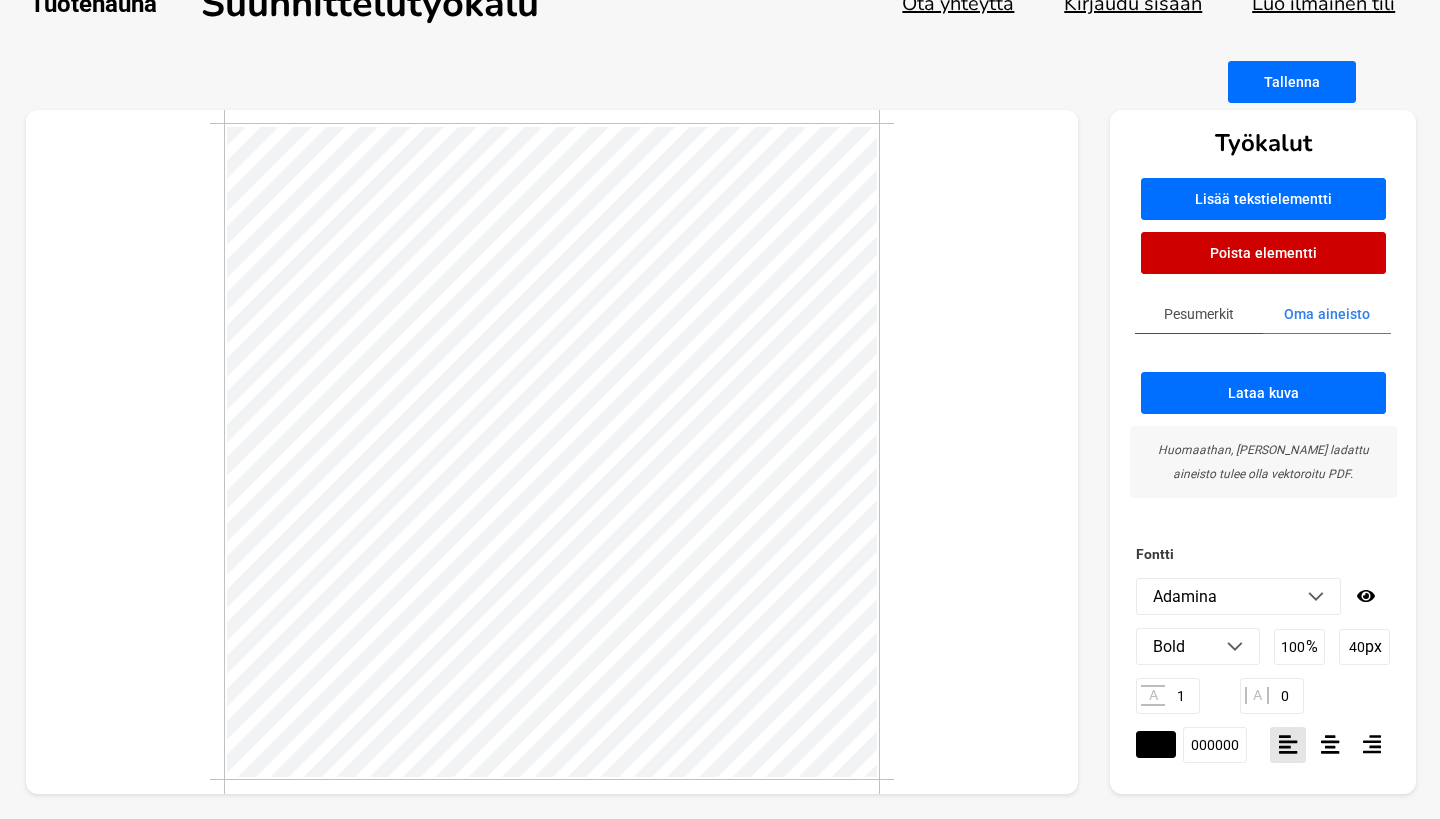 scroll, scrollTop: 41, scrollLeft: 0, axis: vertical 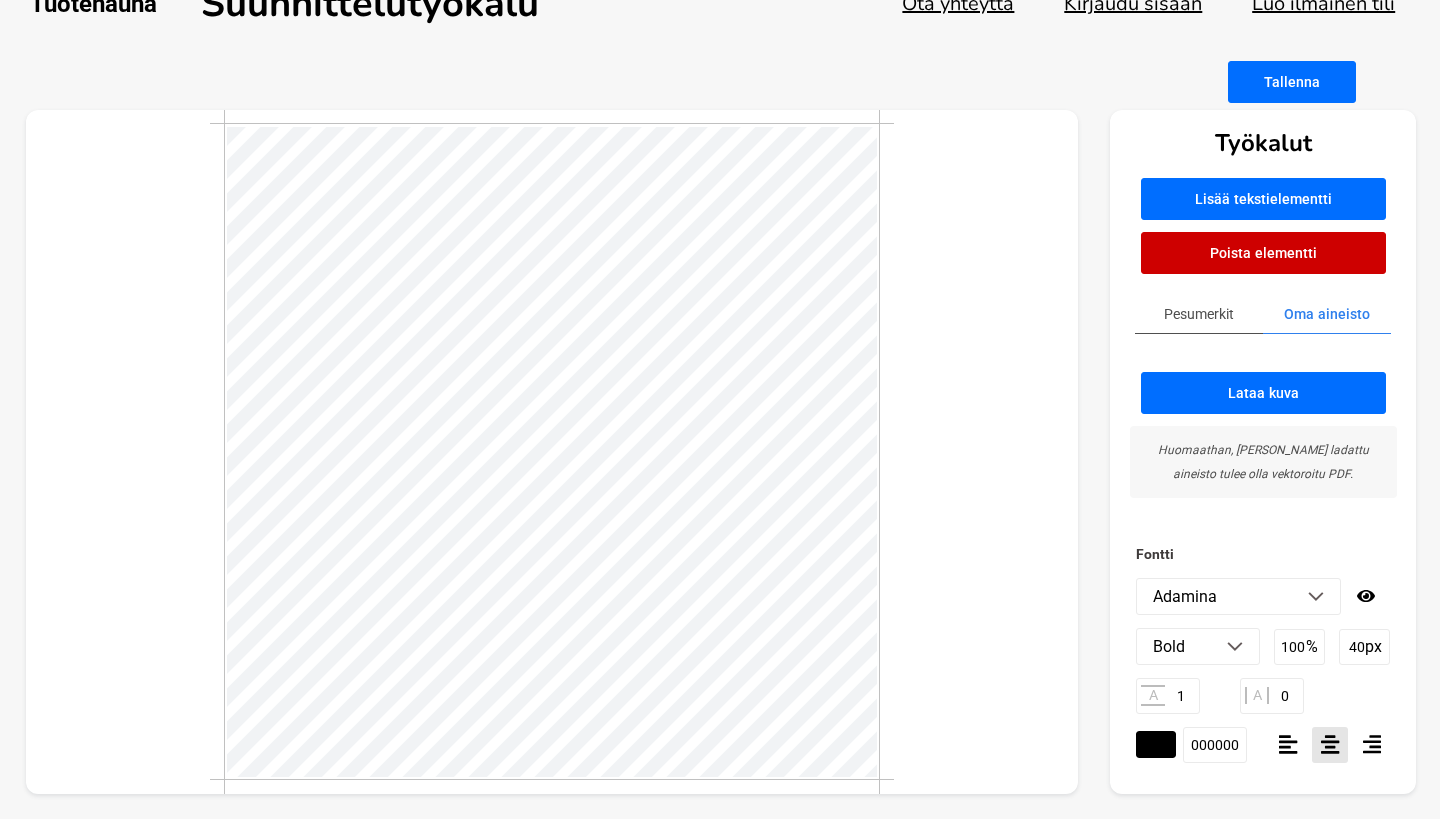 click 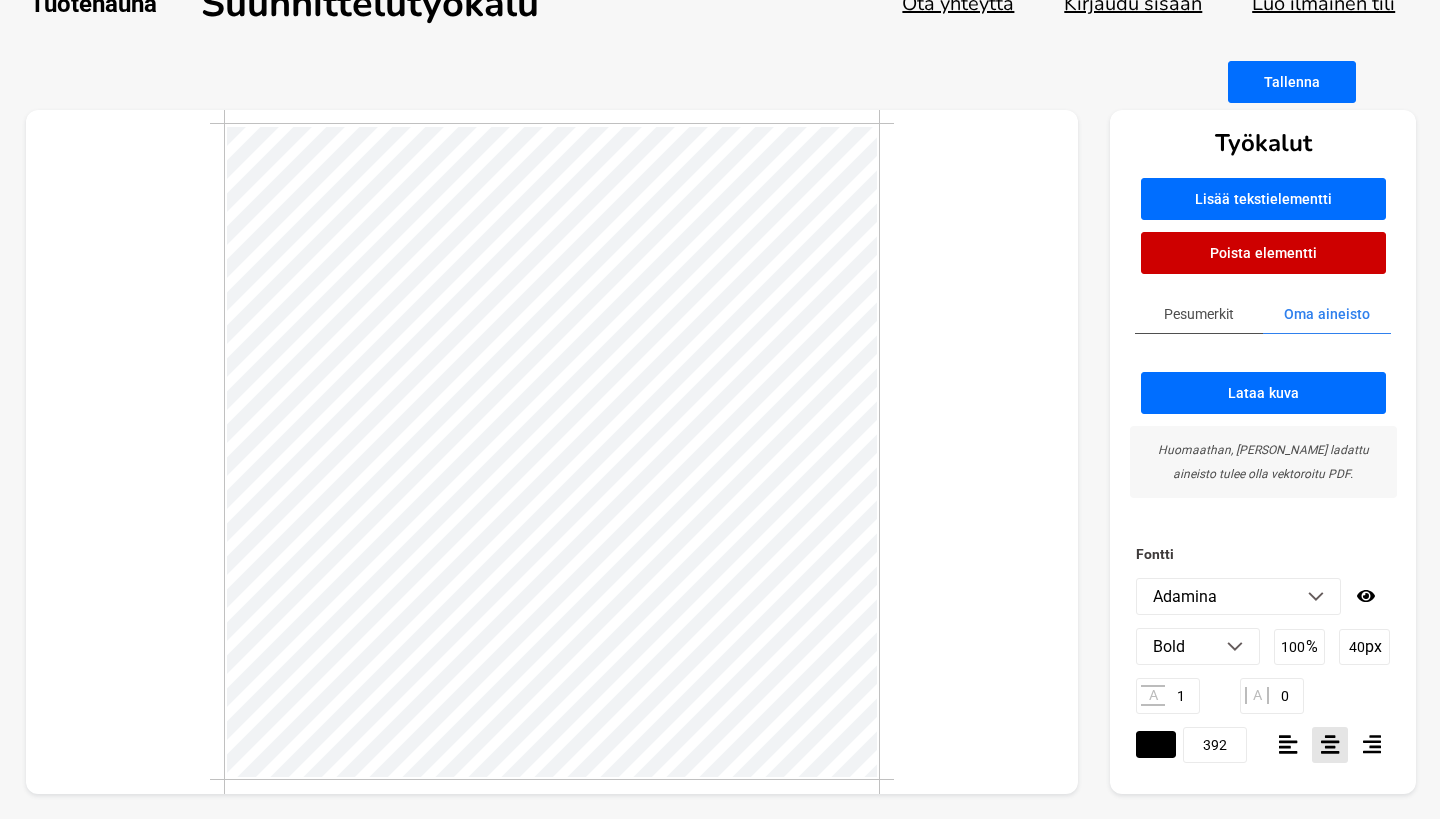 type on "392" 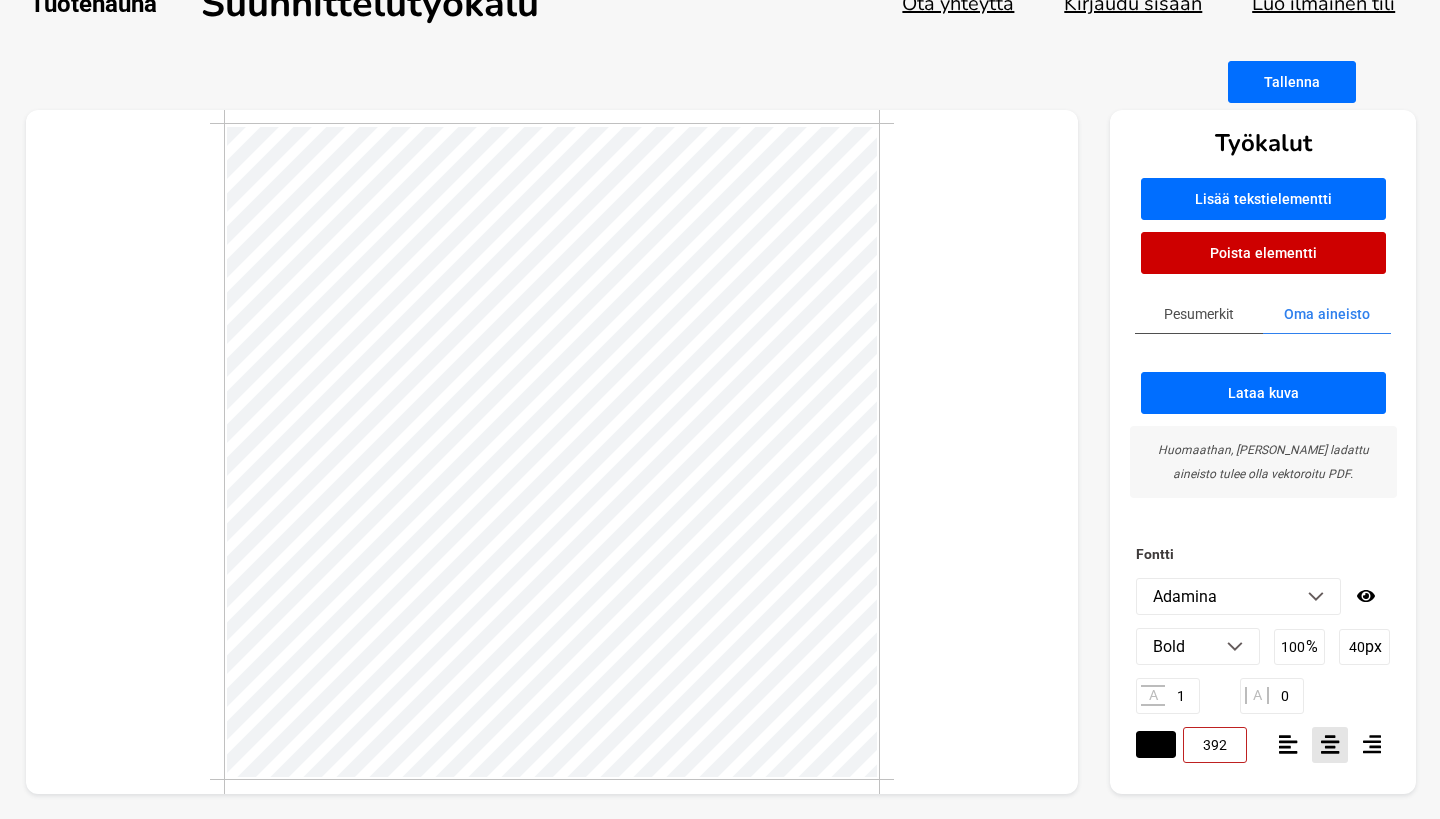 click 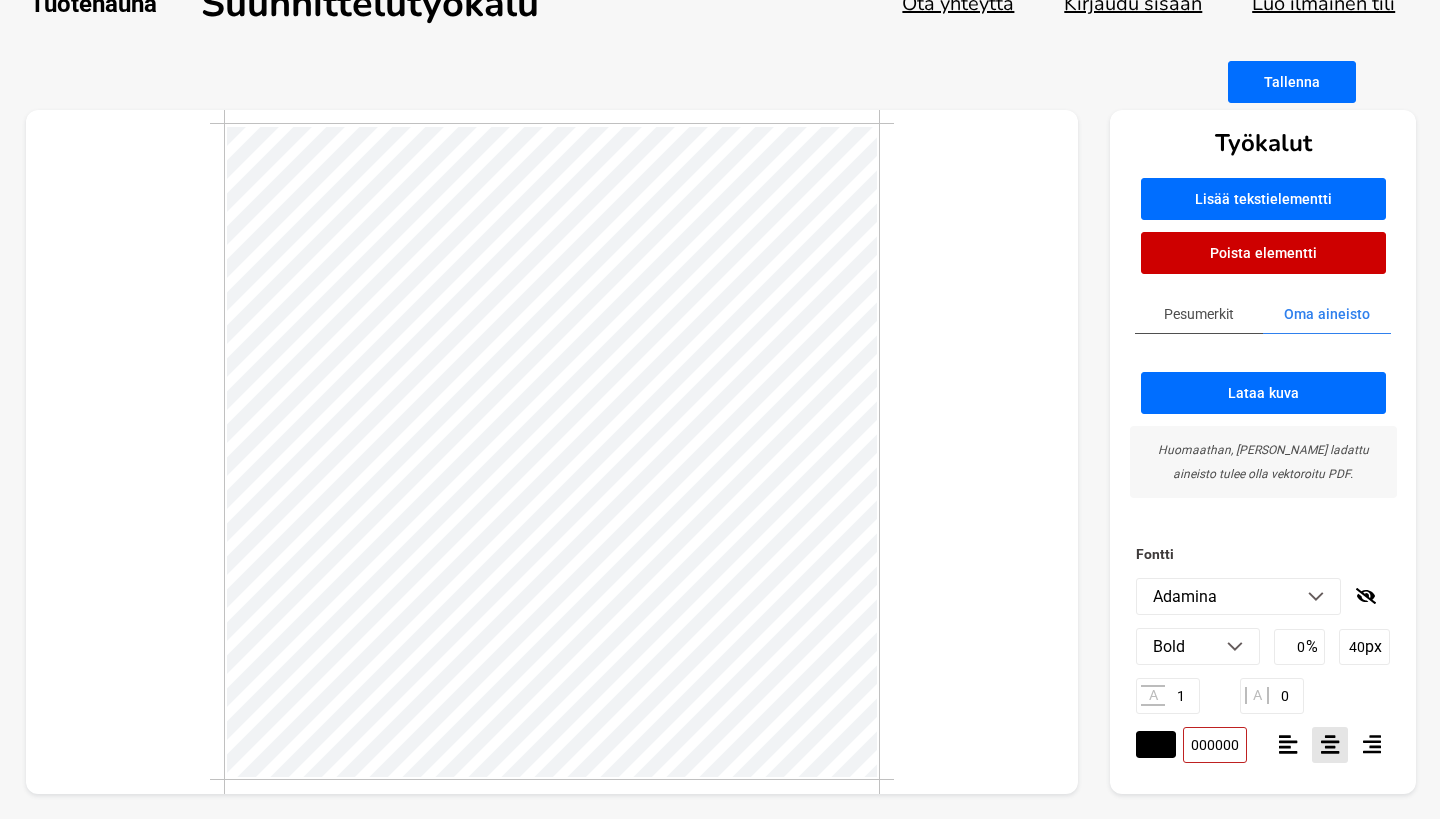 click 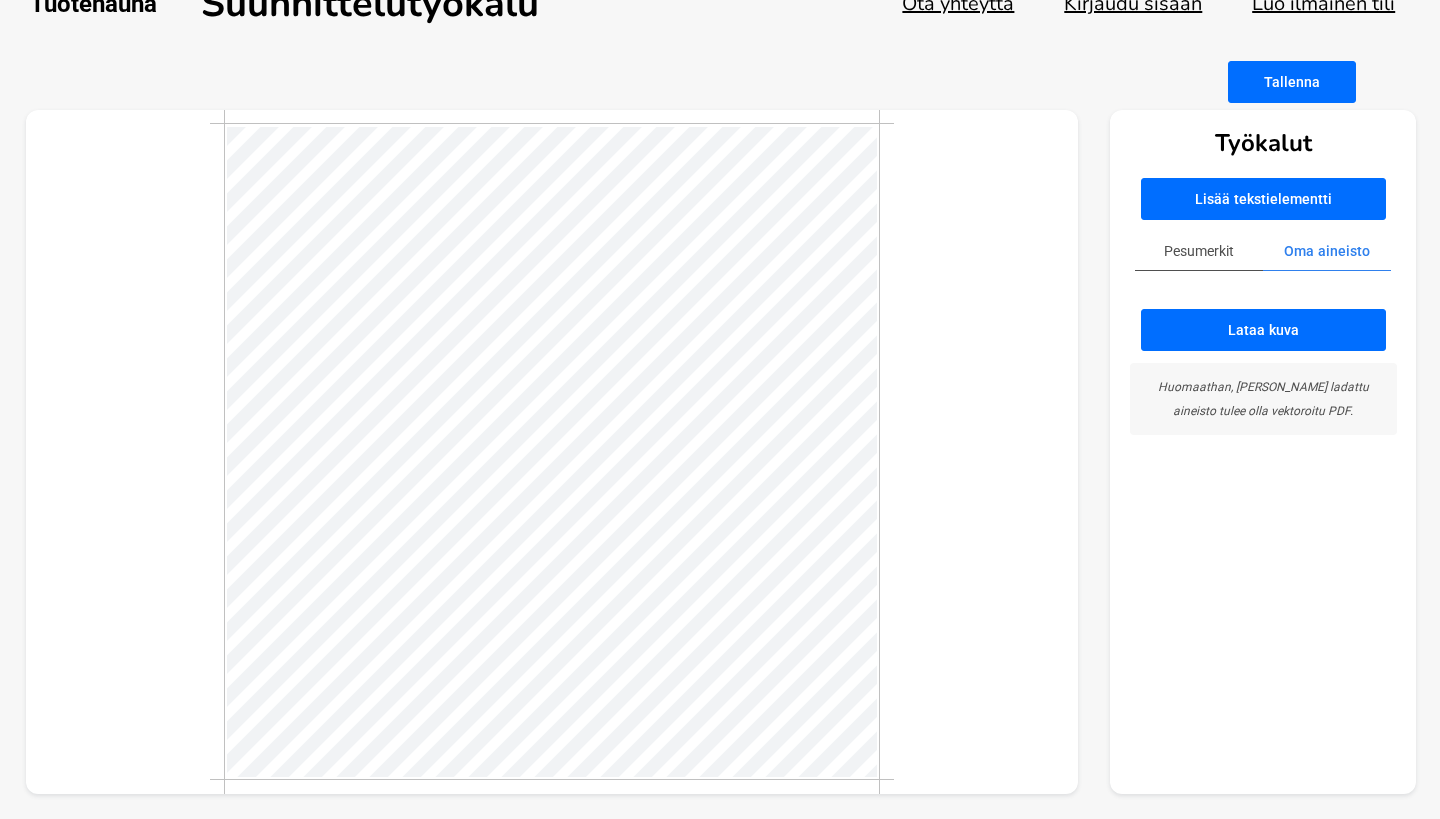 click on "Pesumerkit" at bounding box center (1199, 251) 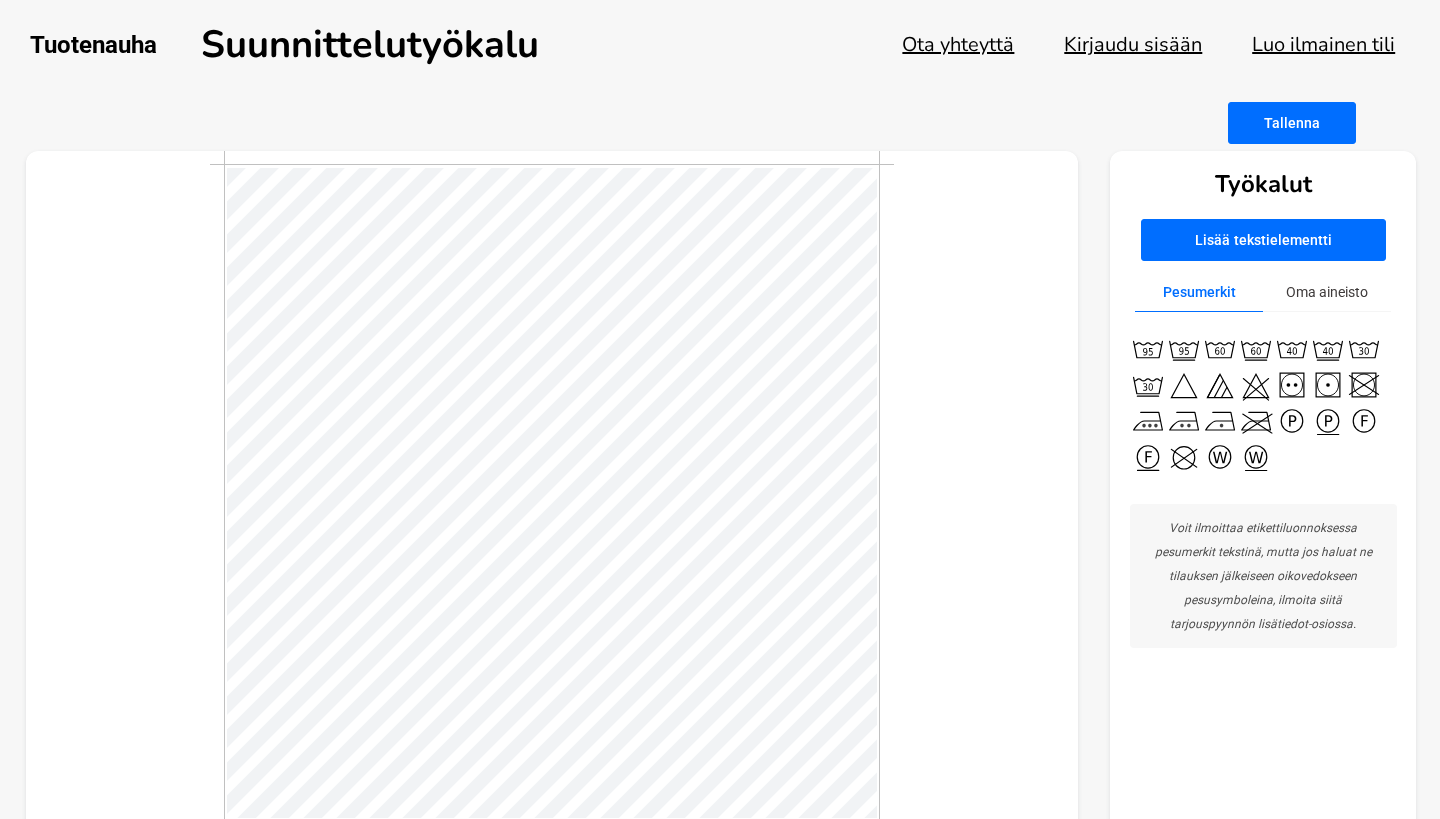 scroll, scrollTop: 0, scrollLeft: 0, axis: both 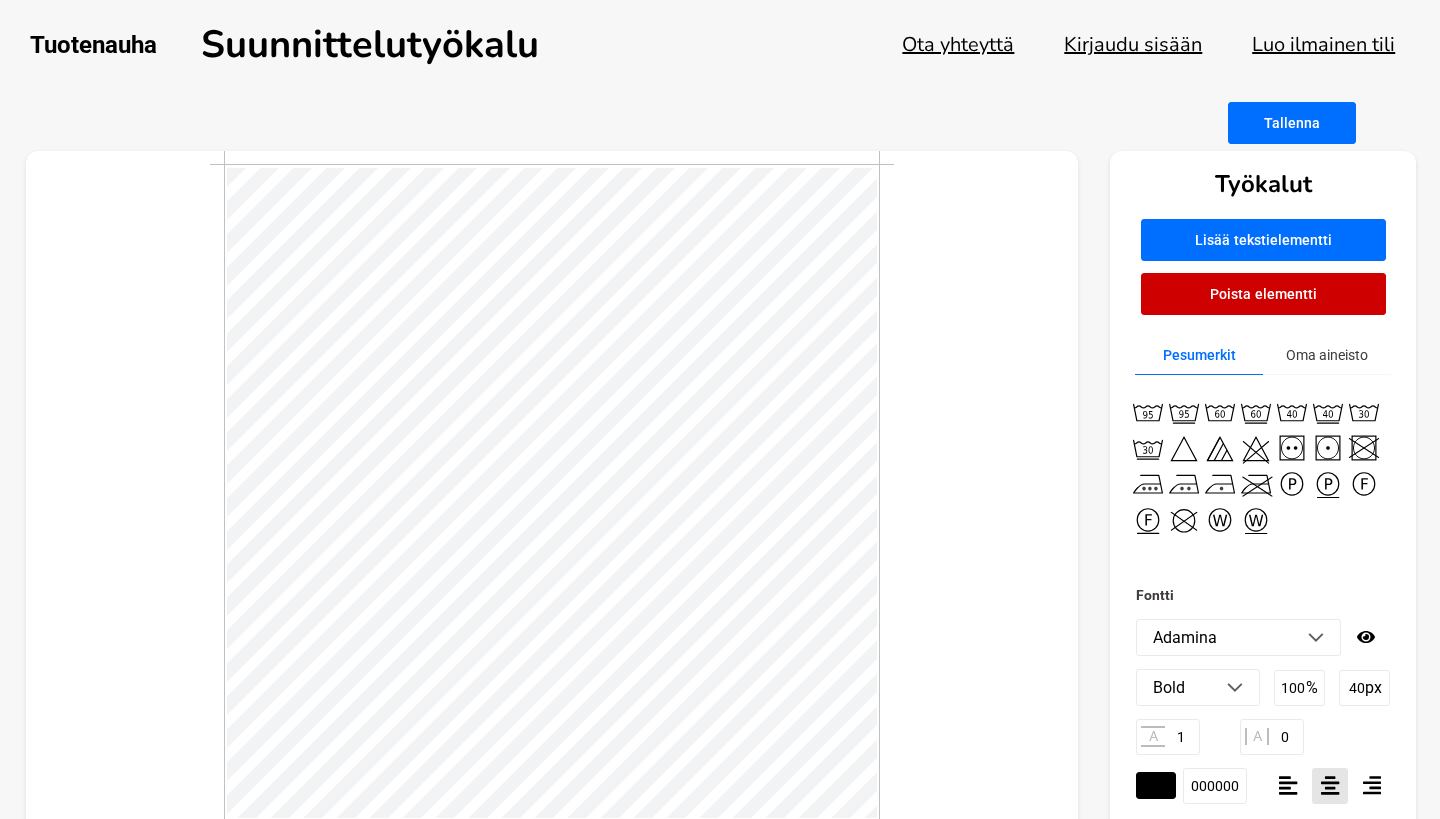 click at bounding box center [1235, 688] 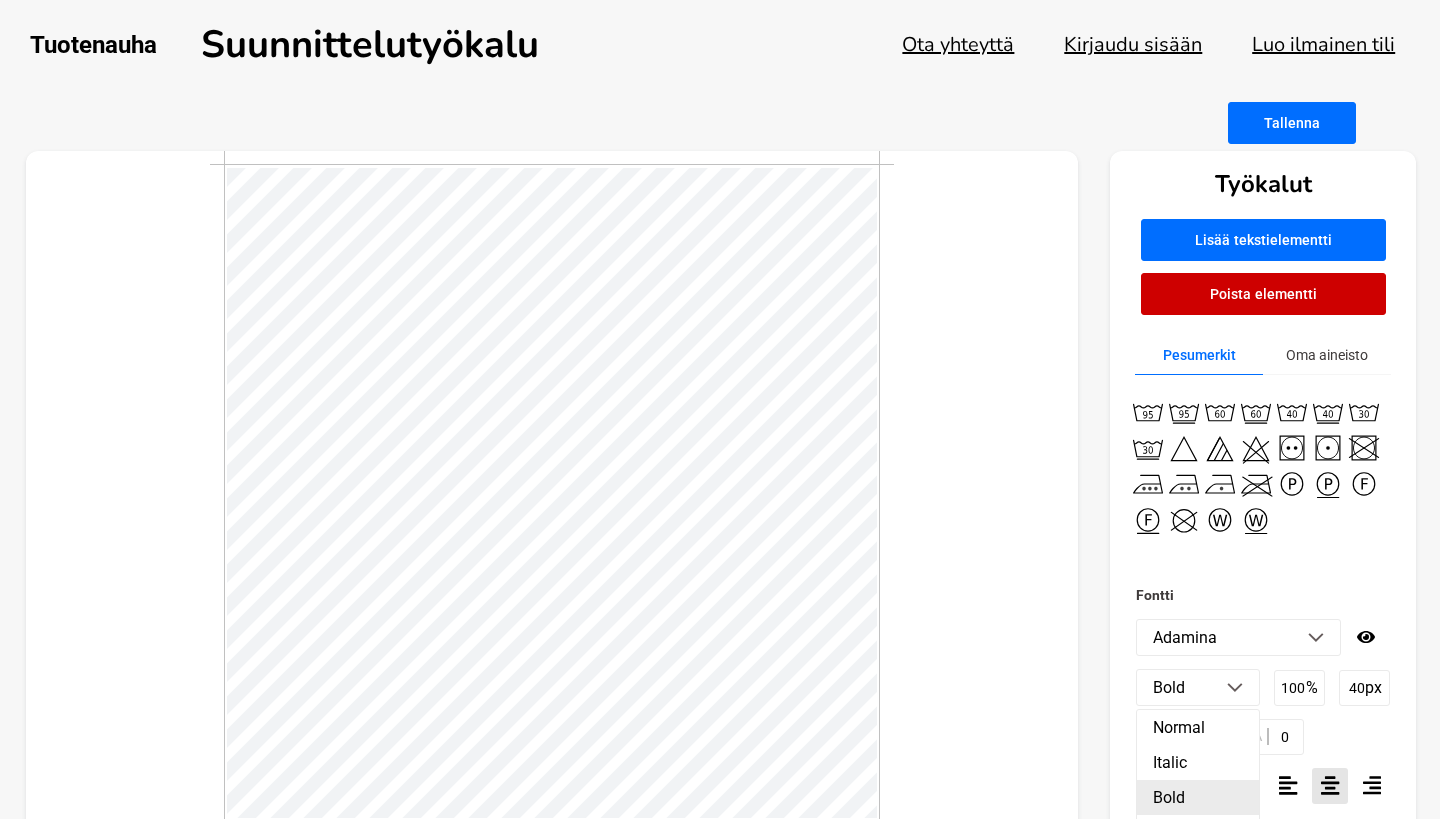 click on "Bold" at bounding box center [1198, 797] 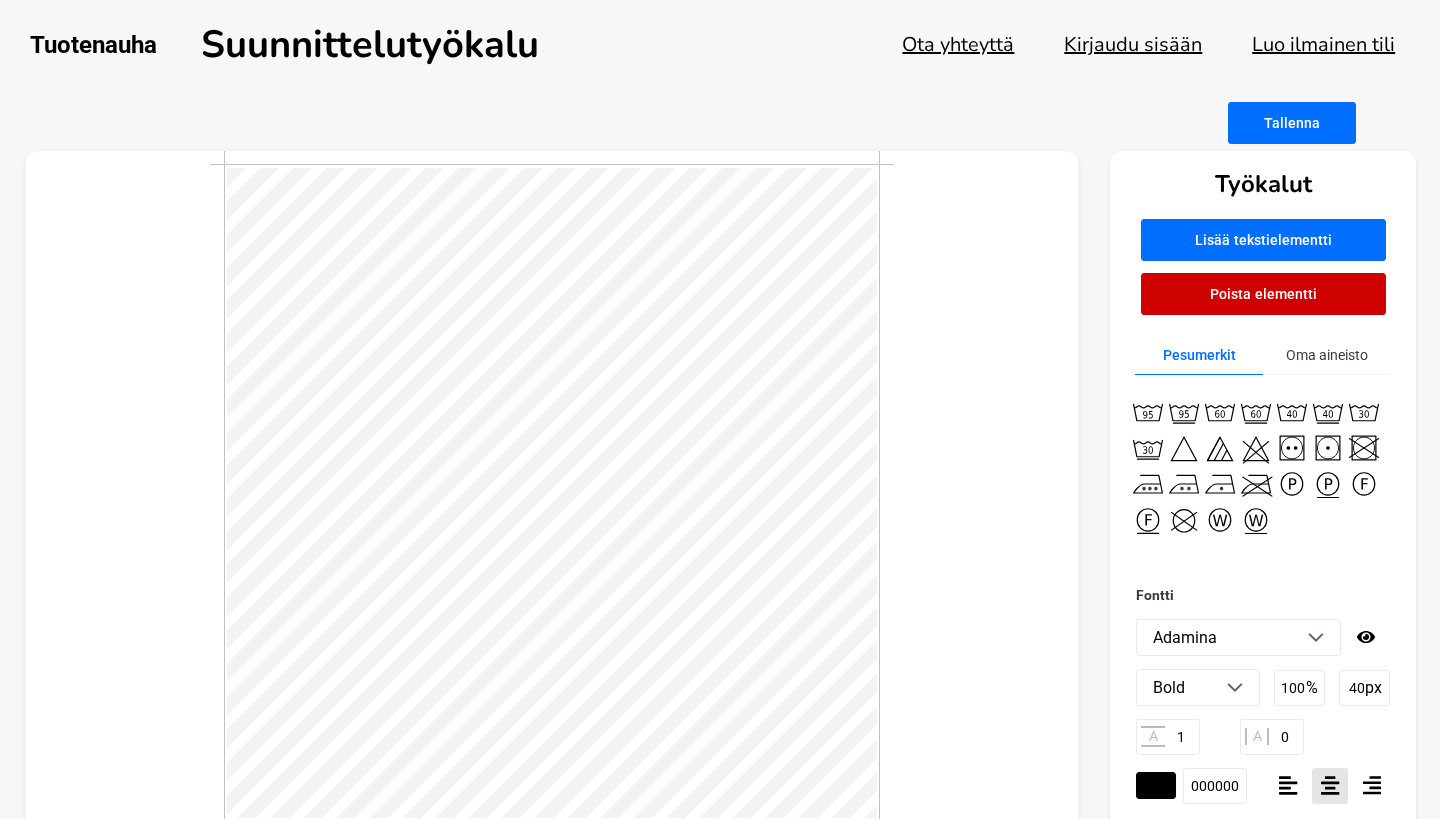 click on "Bold" at bounding box center (1198, 687) 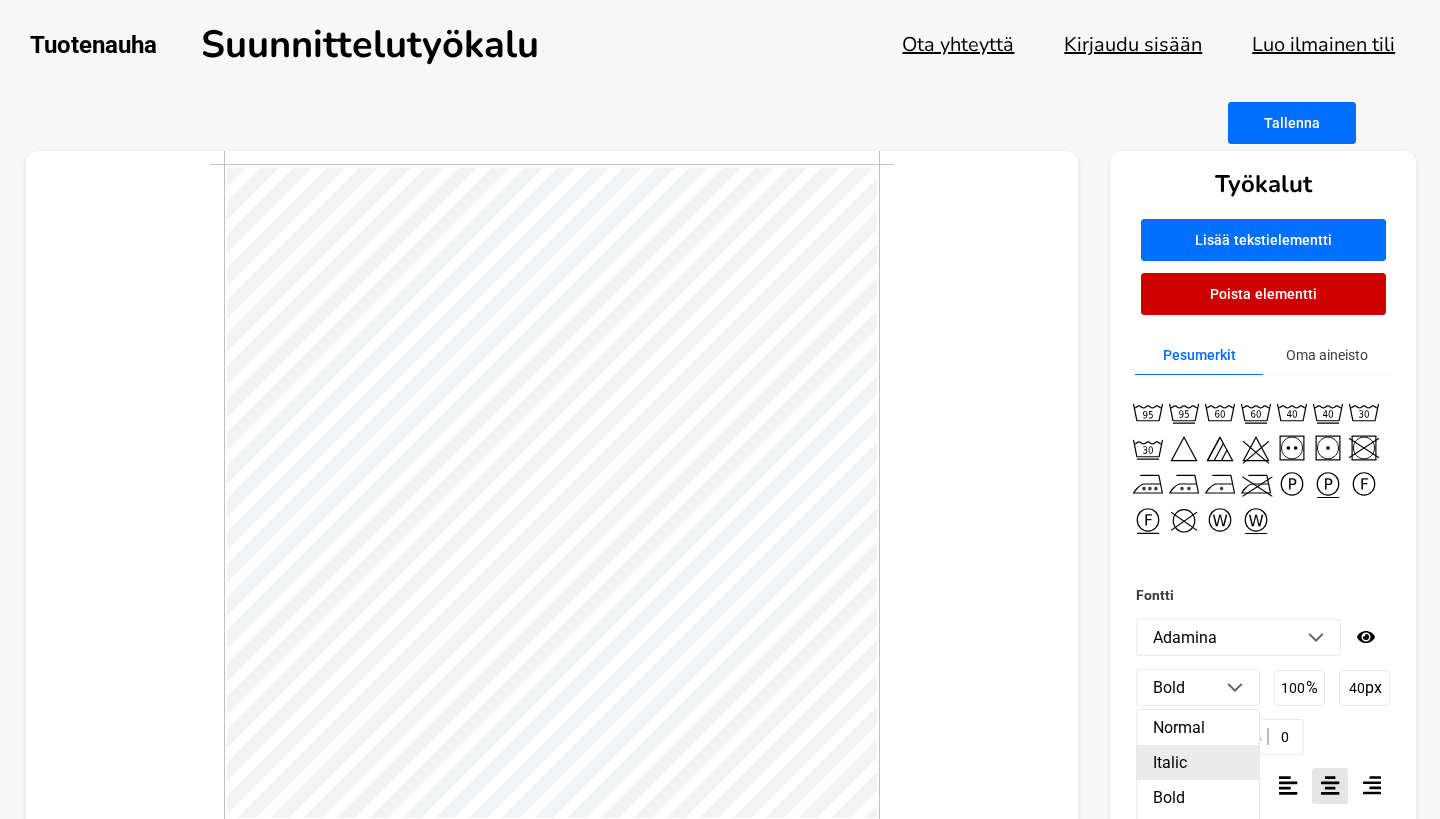 click on "Italic" at bounding box center [1198, 762] 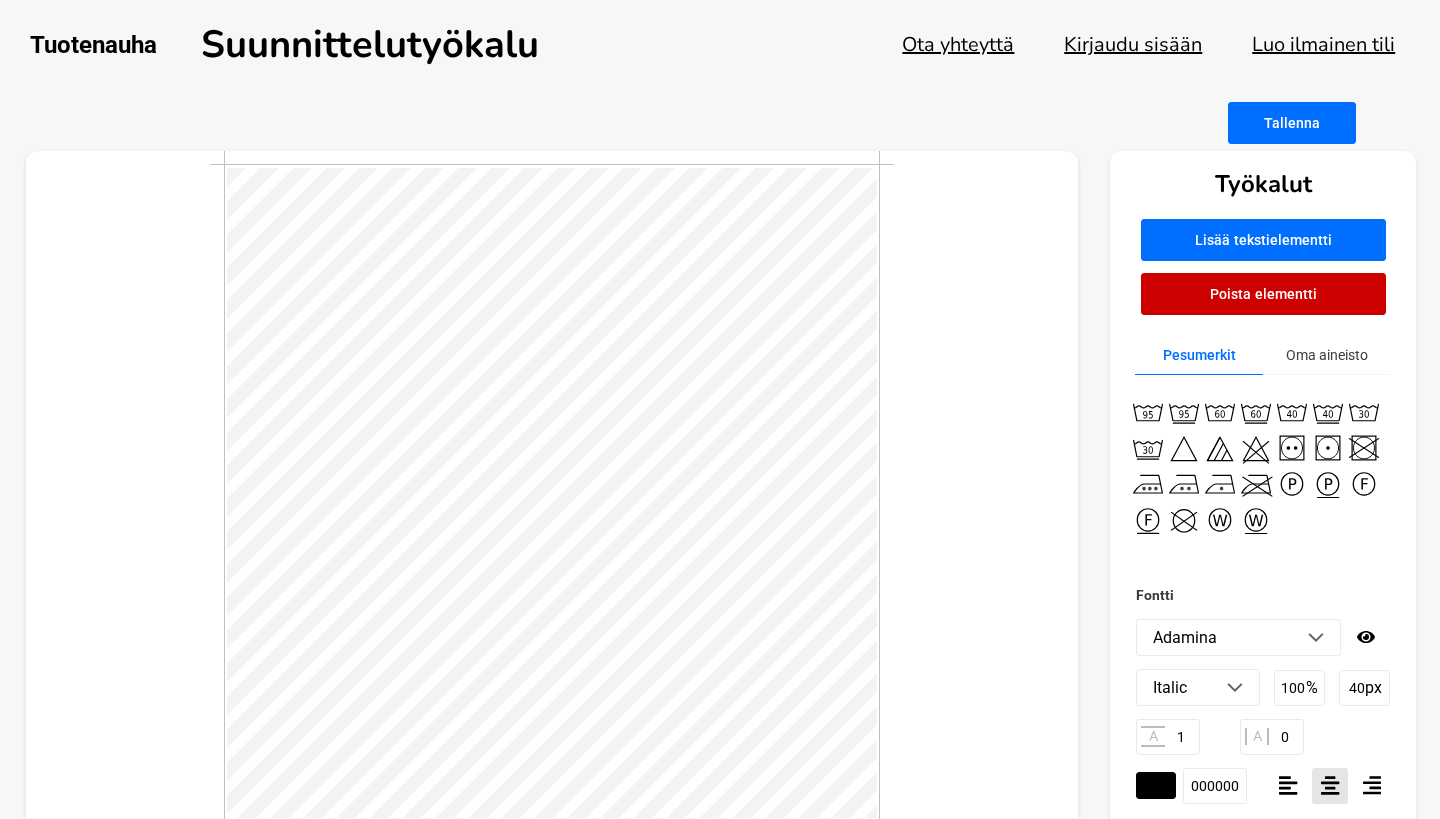 click at bounding box center (552, 493) 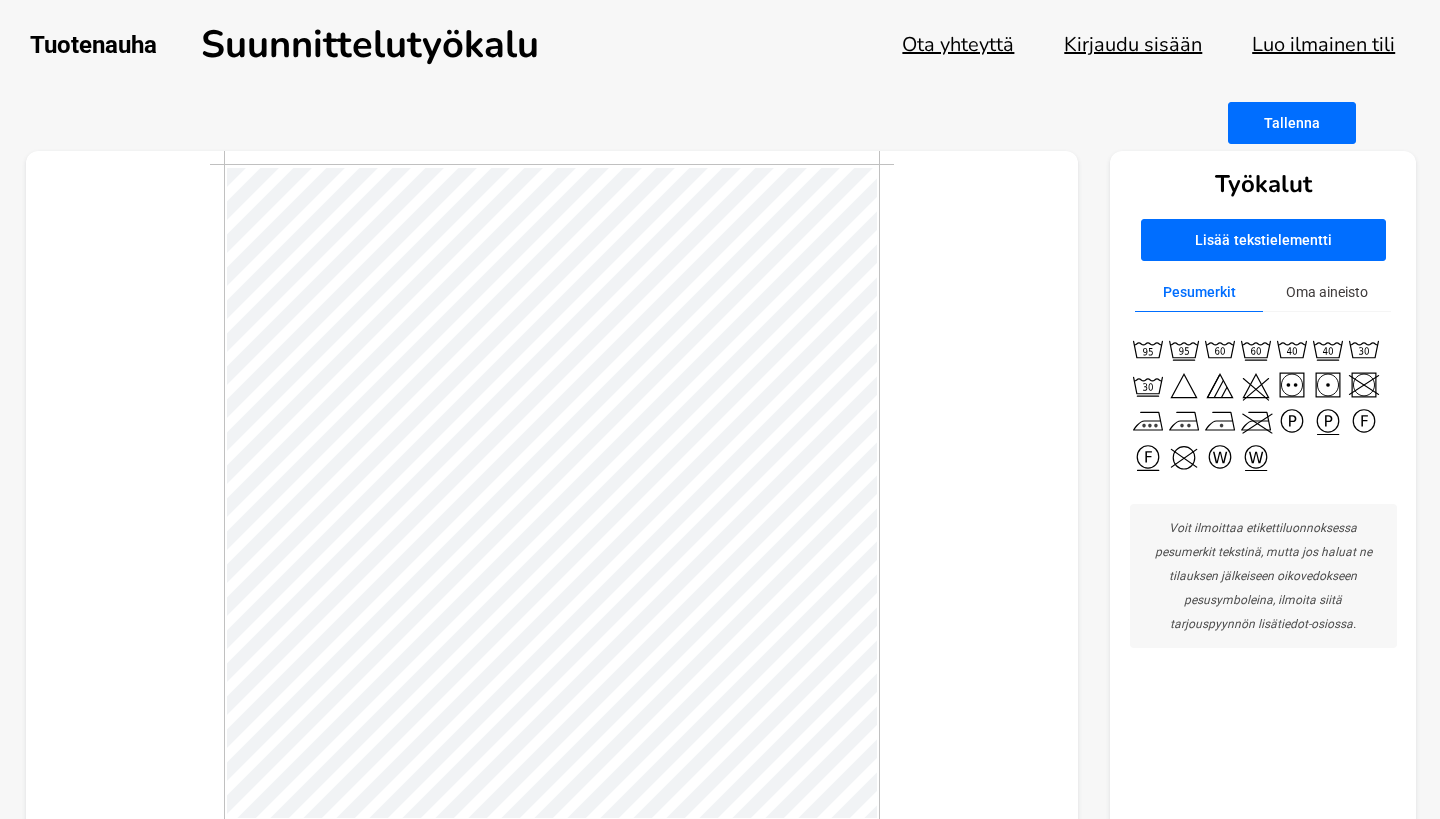 click at bounding box center [552, 493] 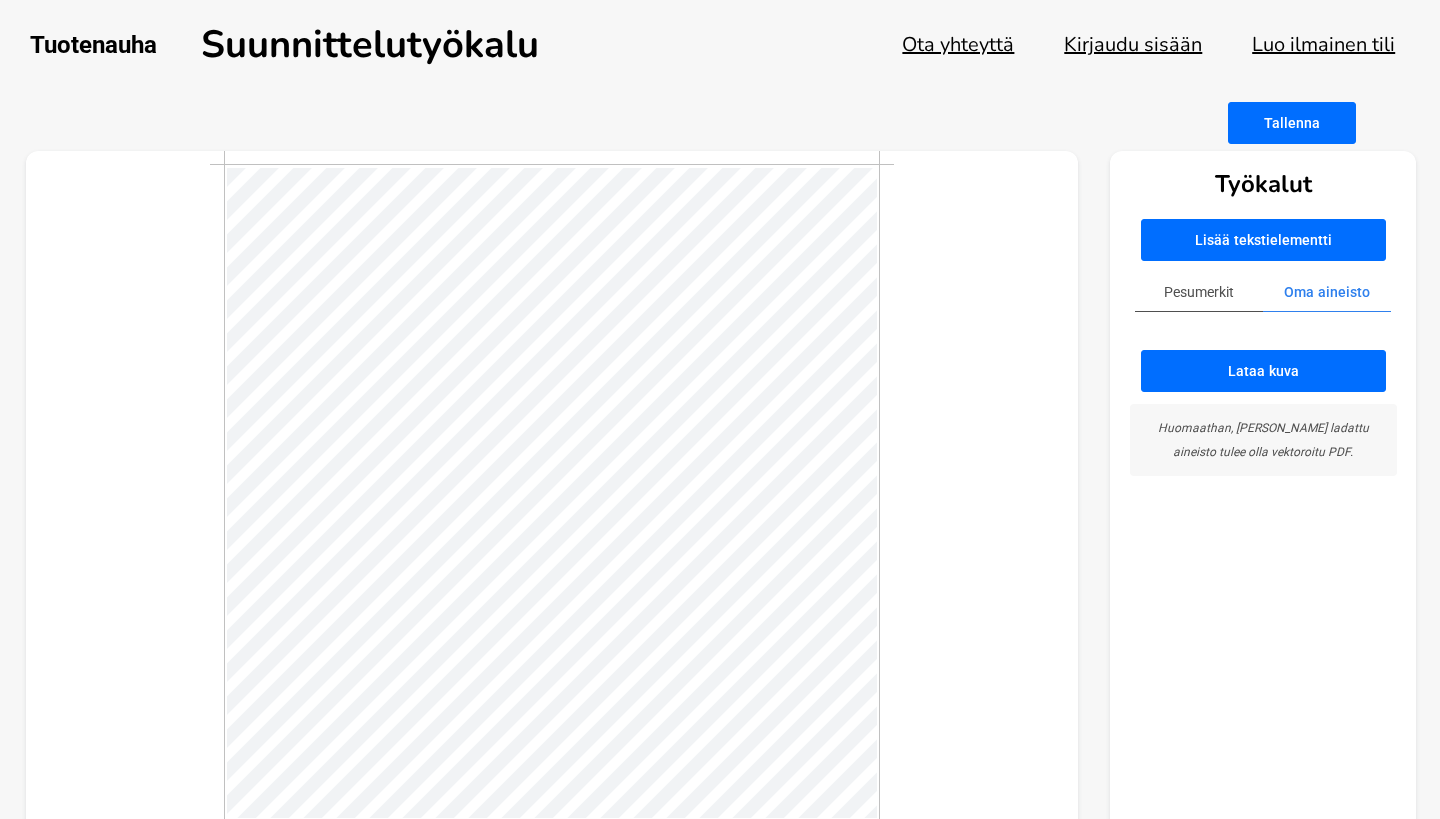 click on "Pesumerkit" at bounding box center [1199, 292] 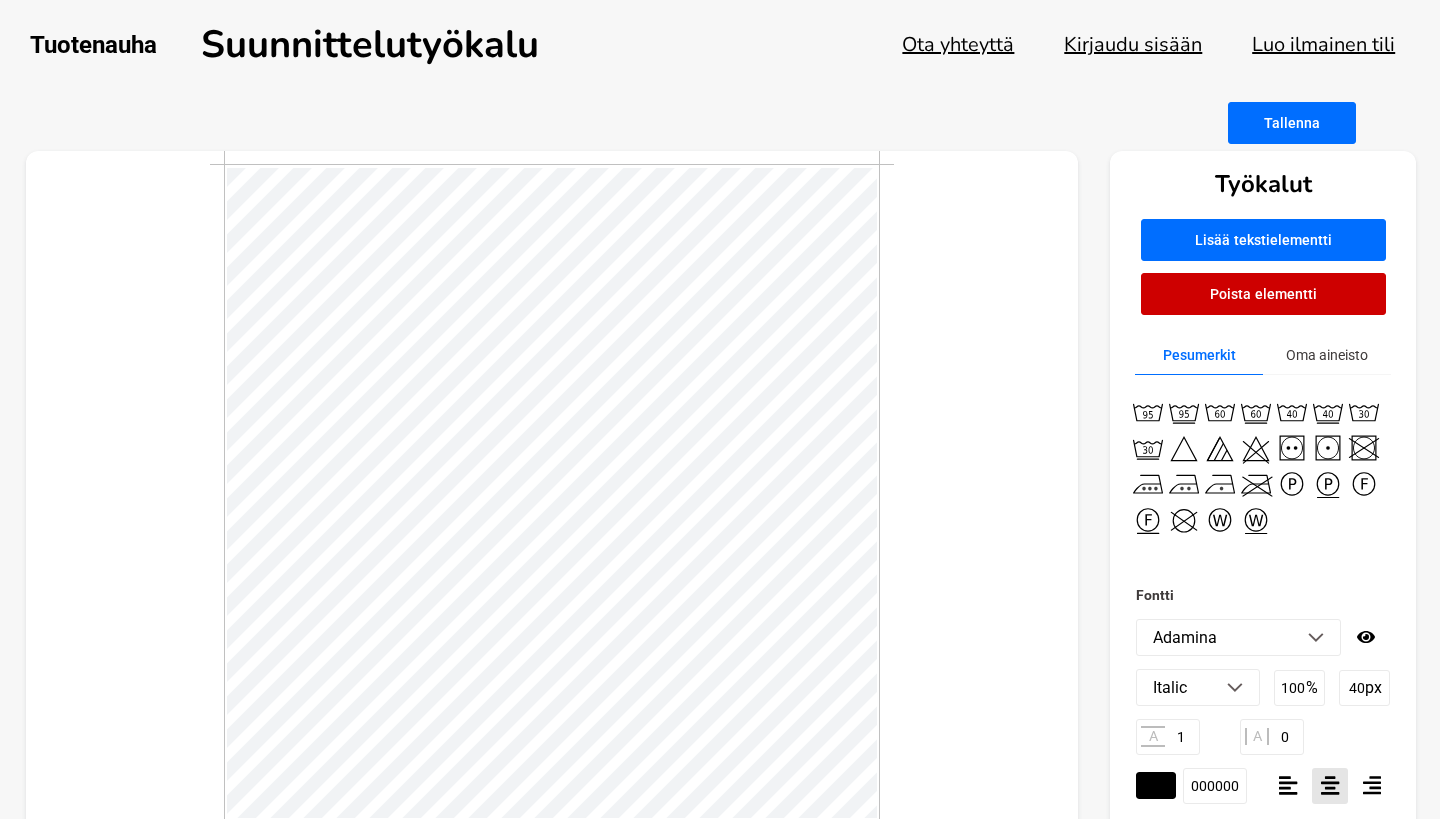 click on "Italic" at bounding box center [1198, 687] 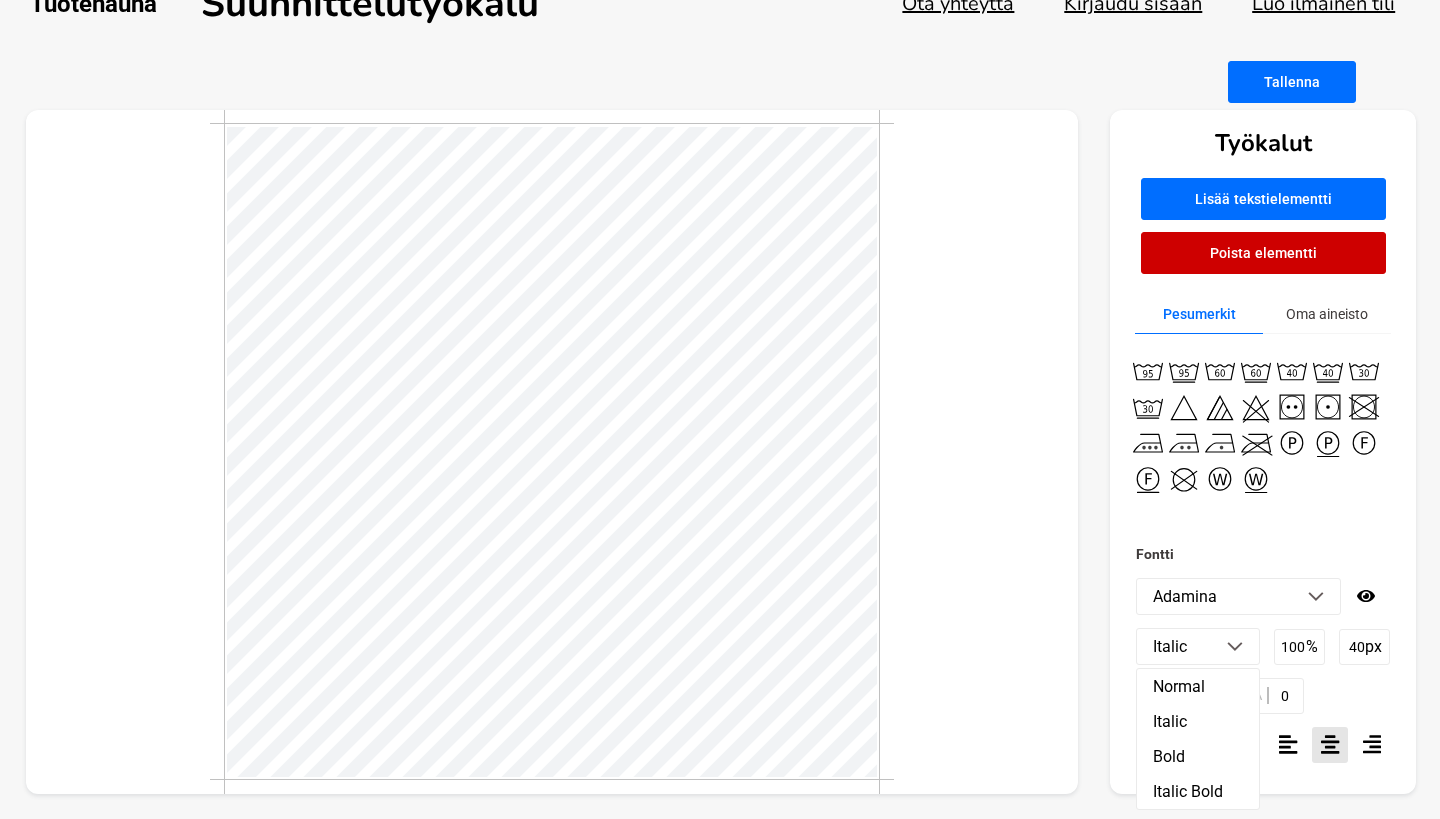 scroll, scrollTop: 41, scrollLeft: 0, axis: vertical 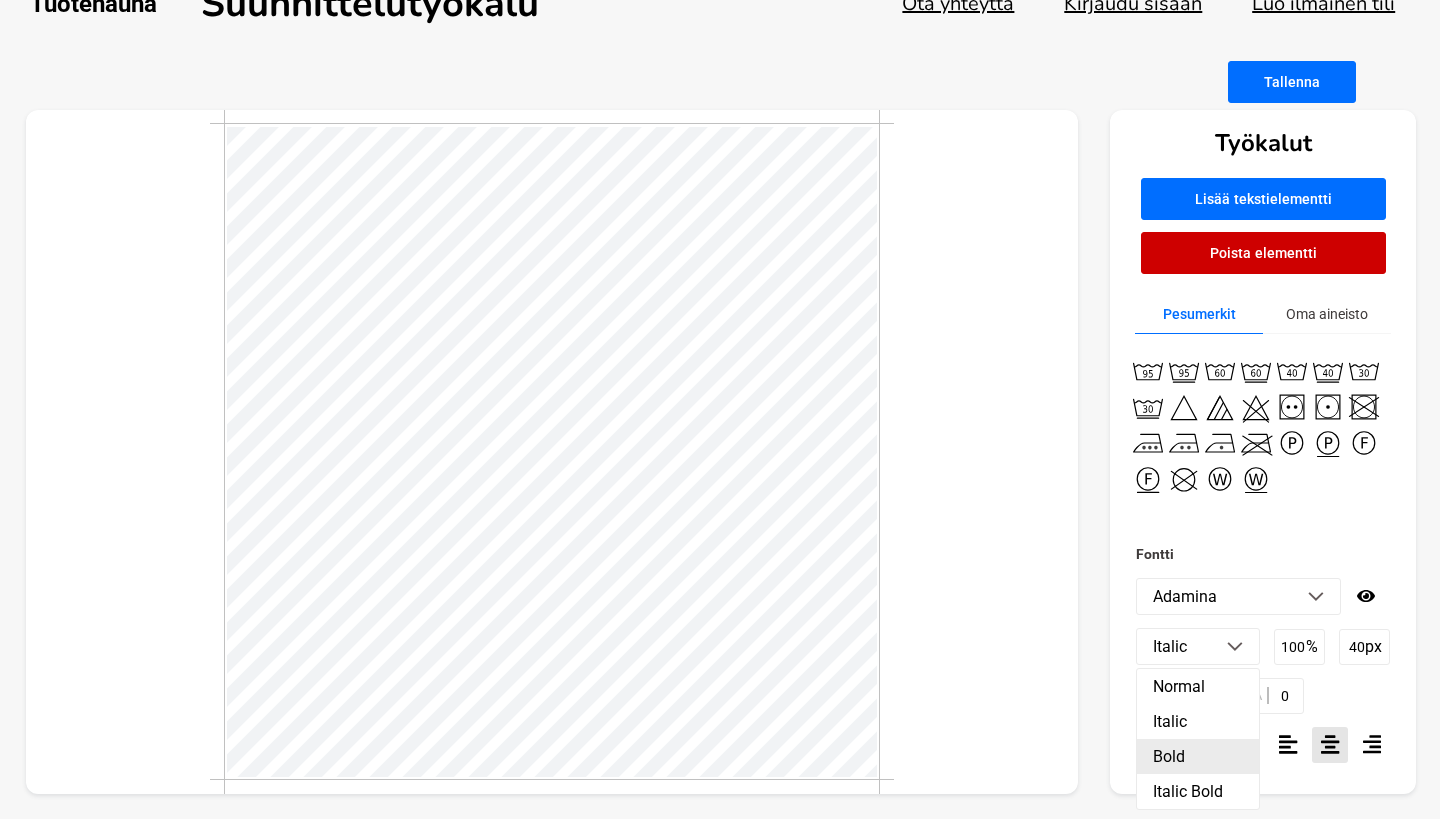 click on "Bold" at bounding box center (1198, 756) 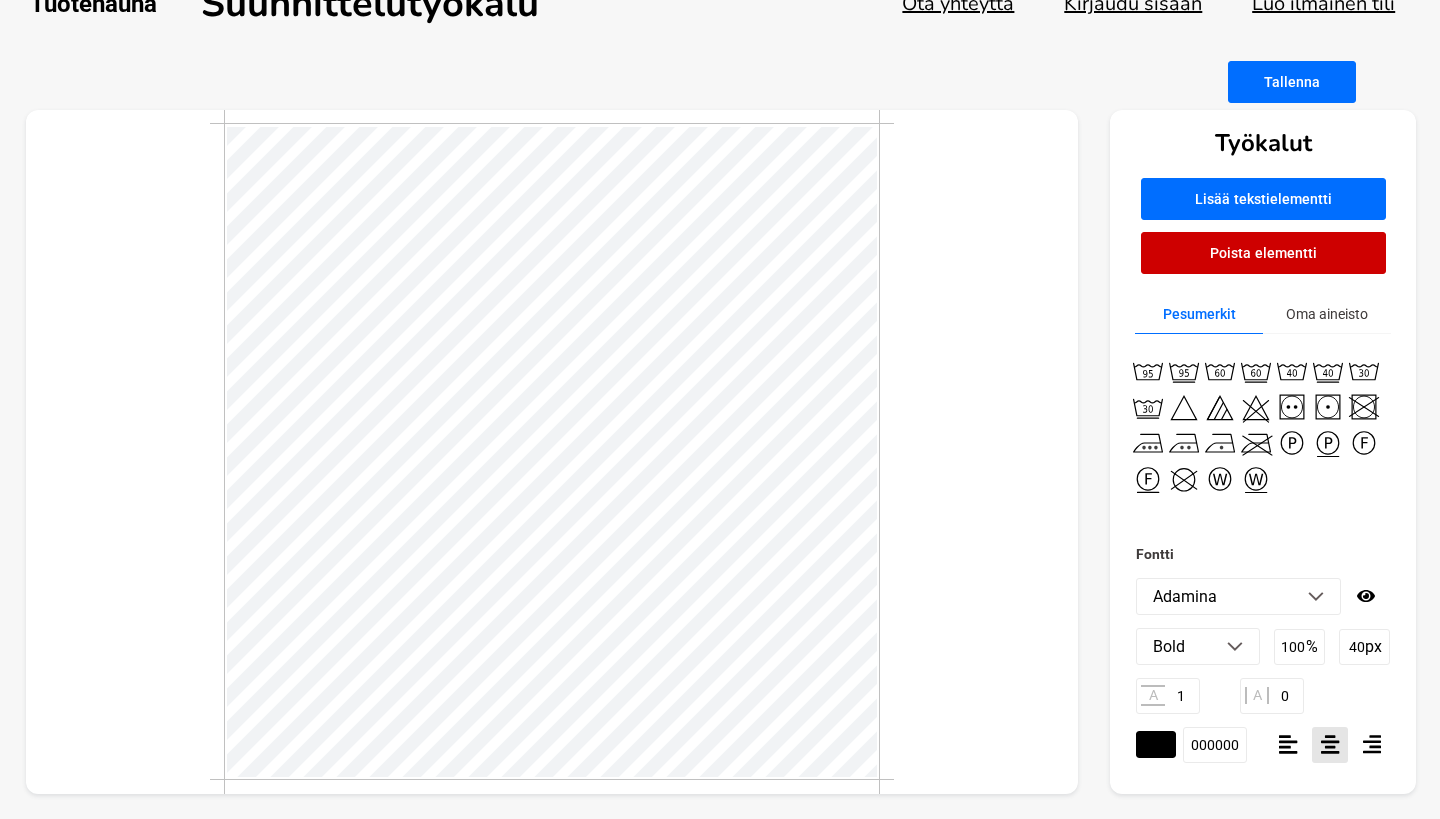click at bounding box center [552, 452] 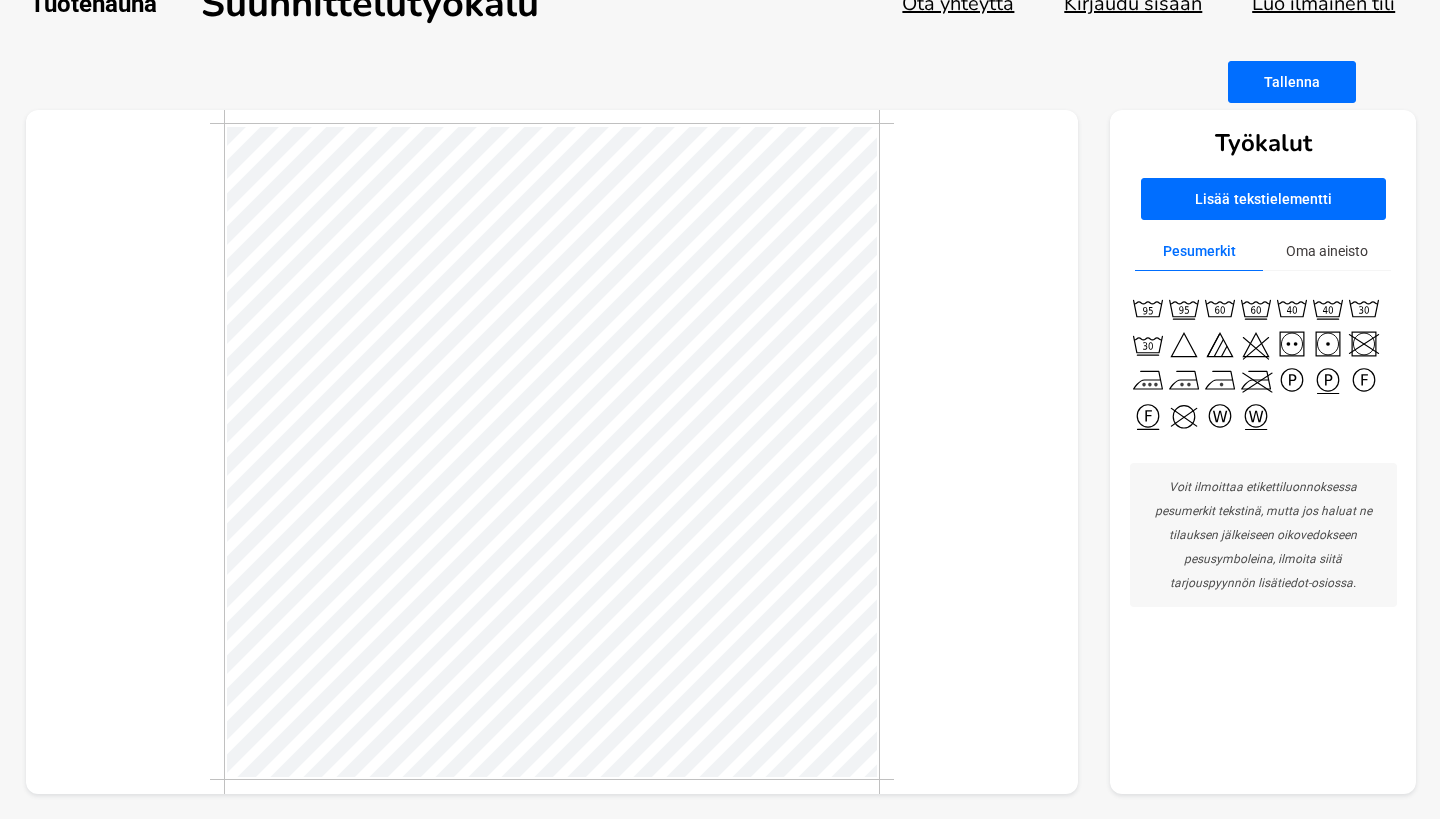 click at bounding box center [552, 452] 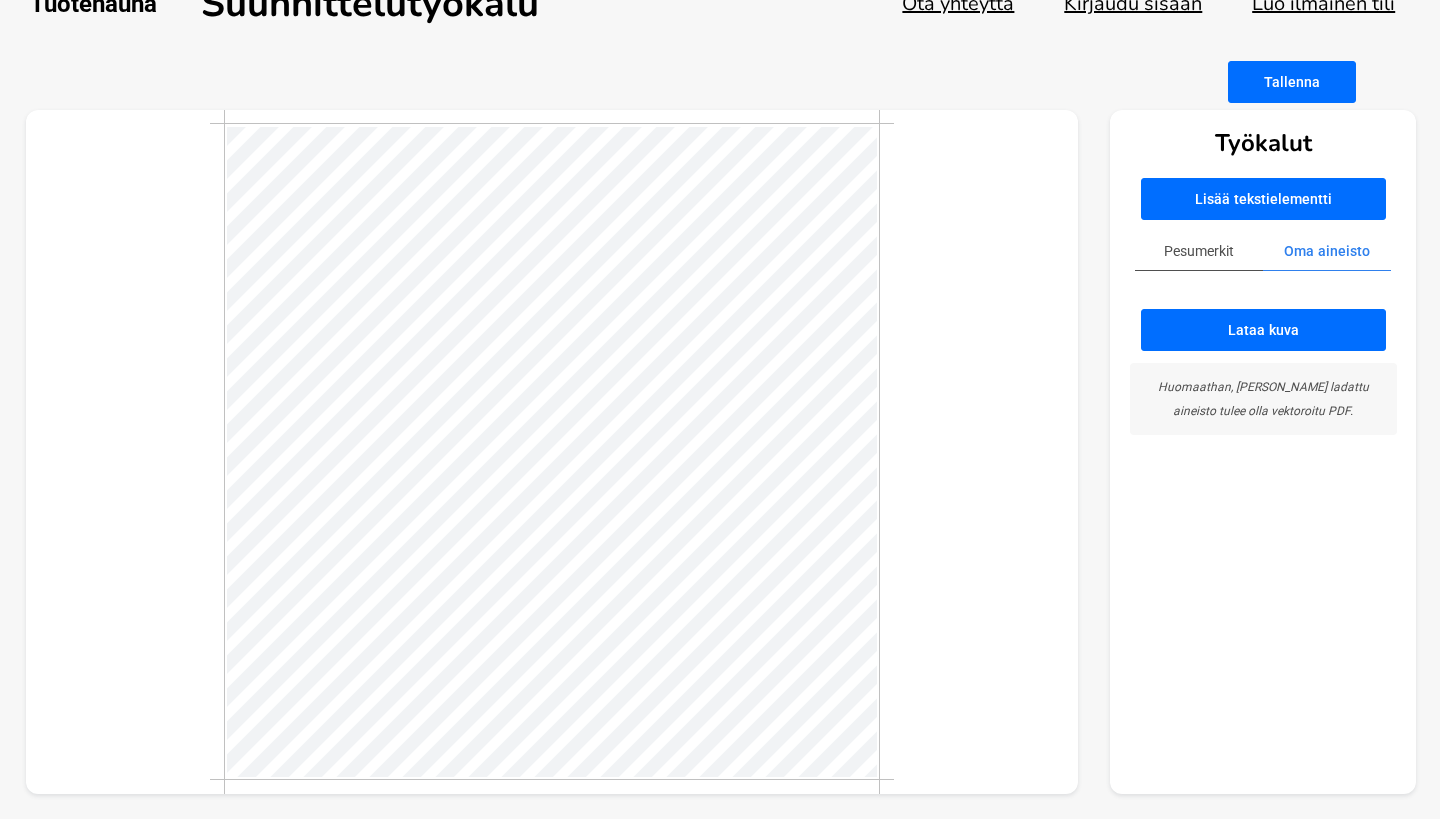 click at bounding box center (552, 452) 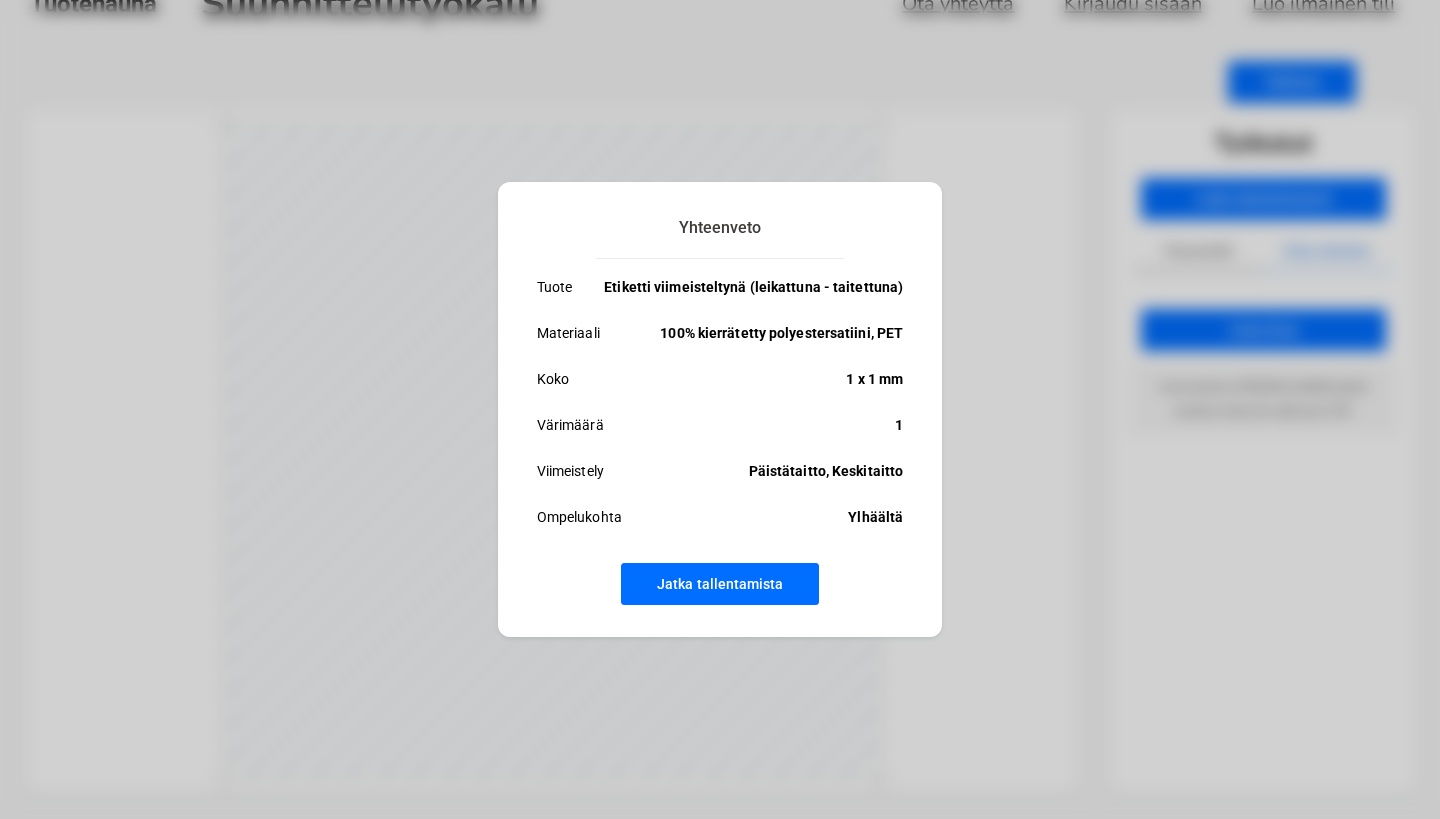 click on "Yhteenveto Tuote Etiketti viimeisteltynä (leikattuna - taitettuna) Materiaali 100% kierrätetty polyestersatiini, PET Koko 1 x 1 mm Värimäärä 1 Viimeistely Päistätaitto, Keskitaitto Ompelukohta Ylhäältä Jatka tallentamista" at bounding box center [720, 409] 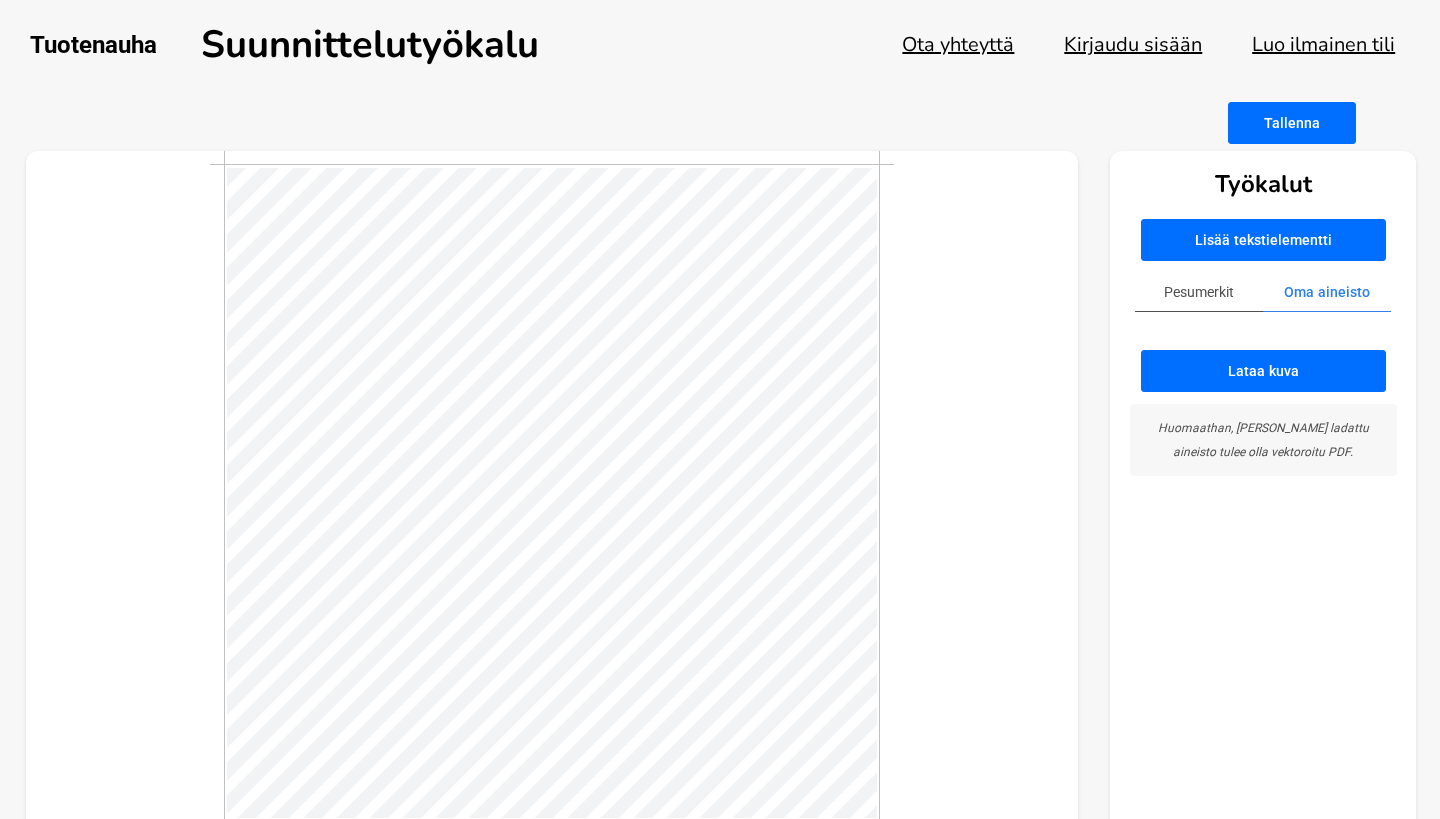 scroll, scrollTop: 0, scrollLeft: 0, axis: both 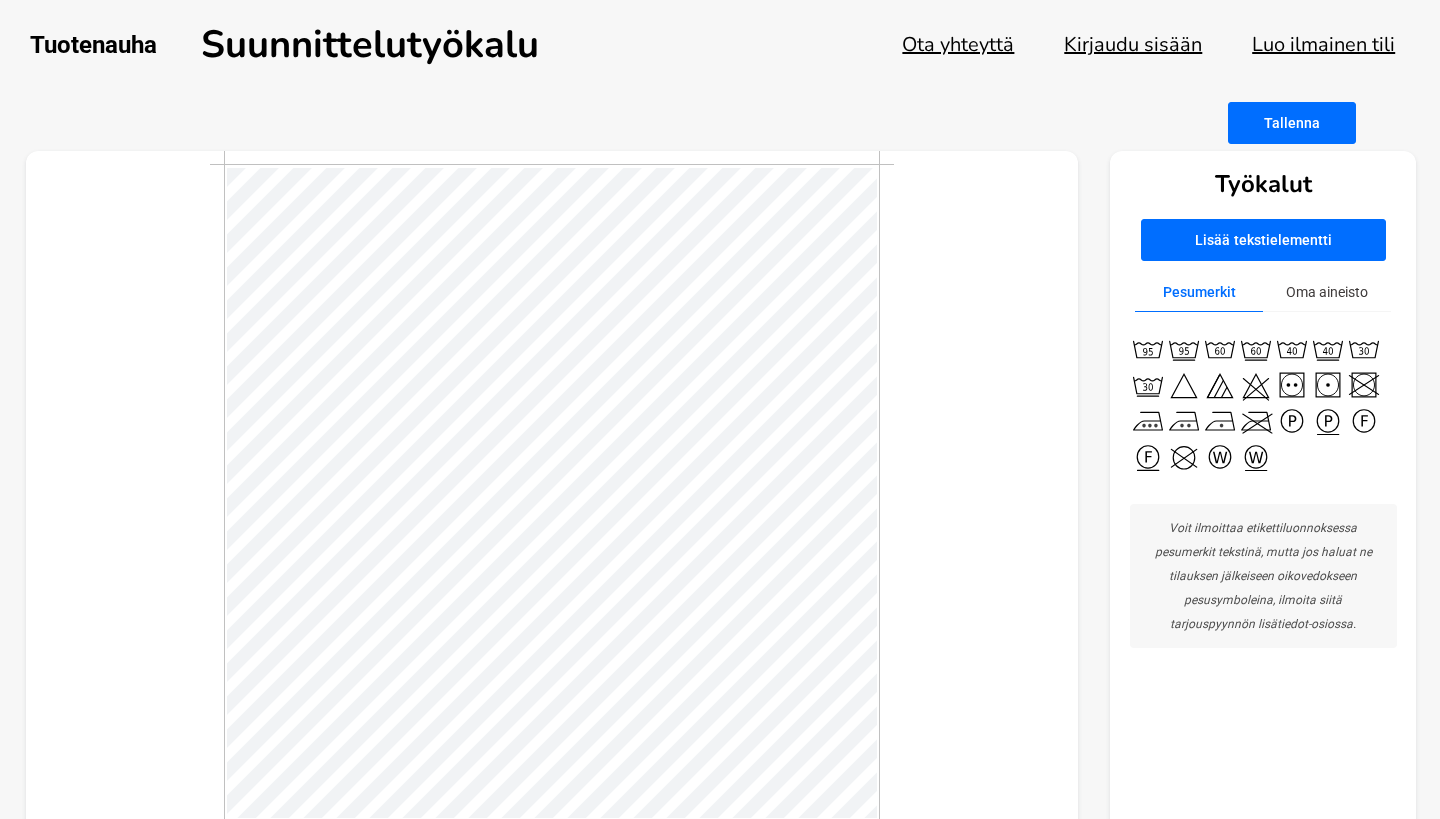 click on "Oma aineisto" at bounding box center (1327, 292) 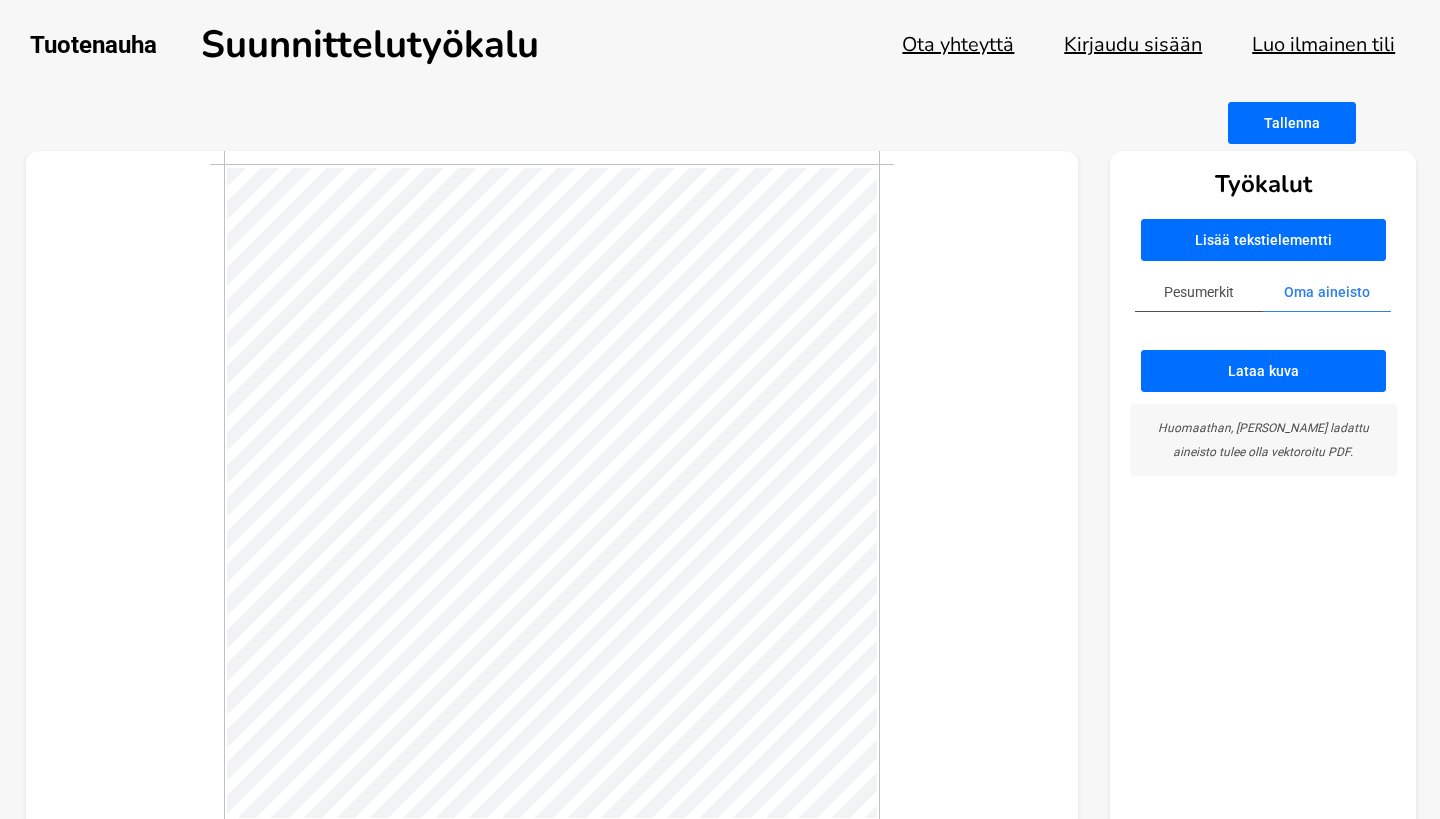 click on "Pesumerkit" at bounding box center [1199, 292] 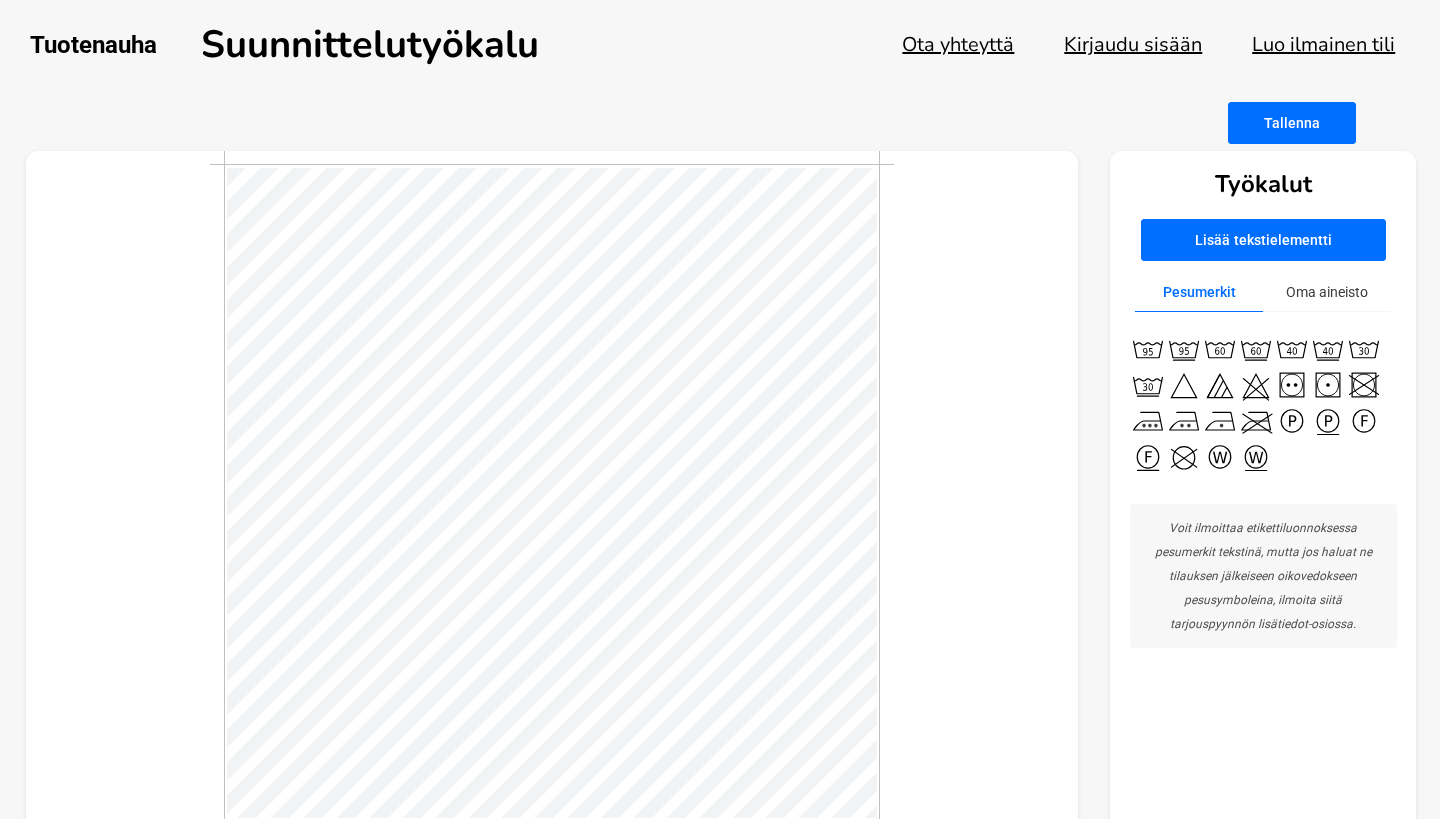 click on "Oma aineisto" at bounding box center (1327, 292) 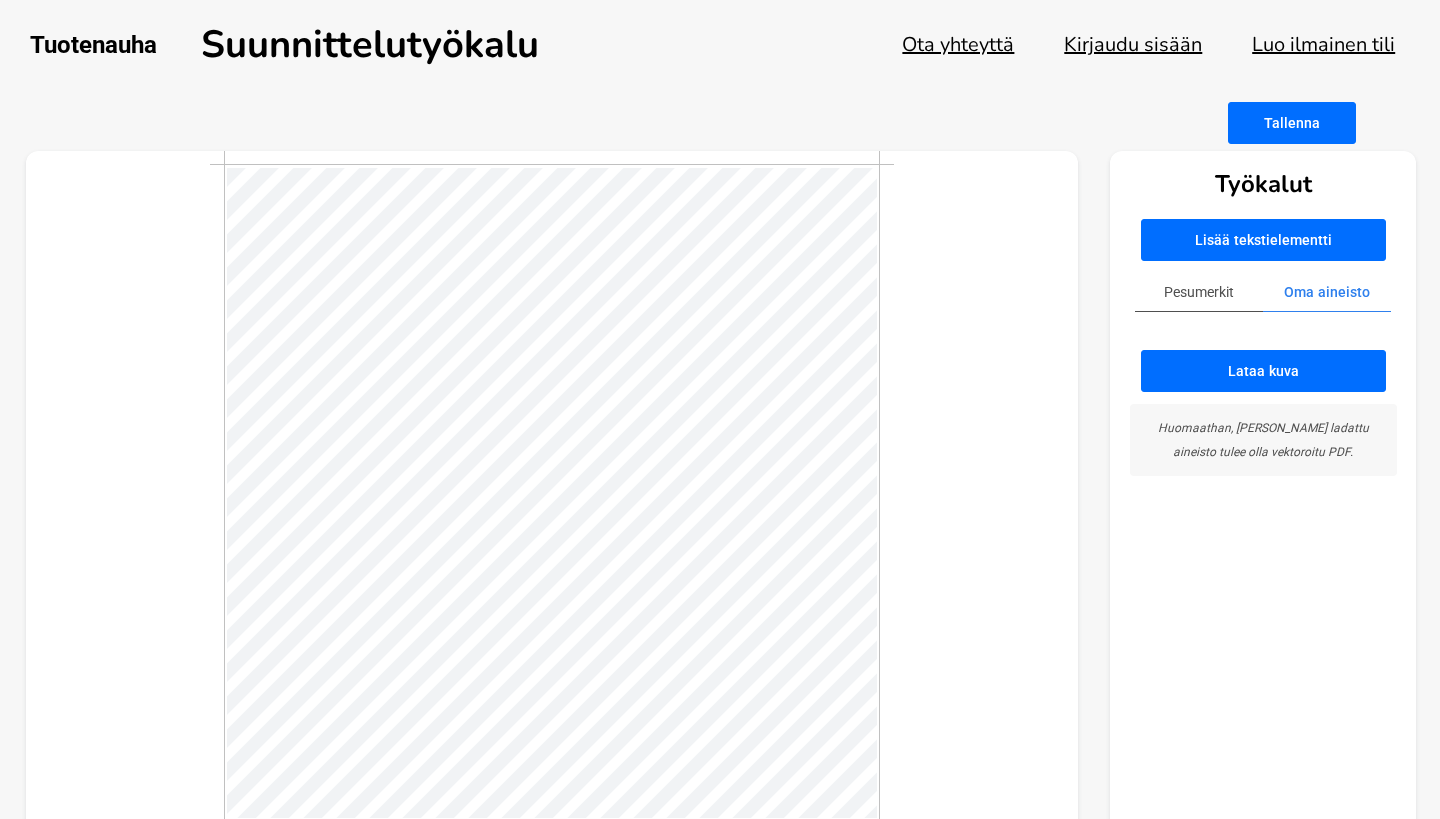 click on "Pesumerkit" at bounding box center (1199, 292) 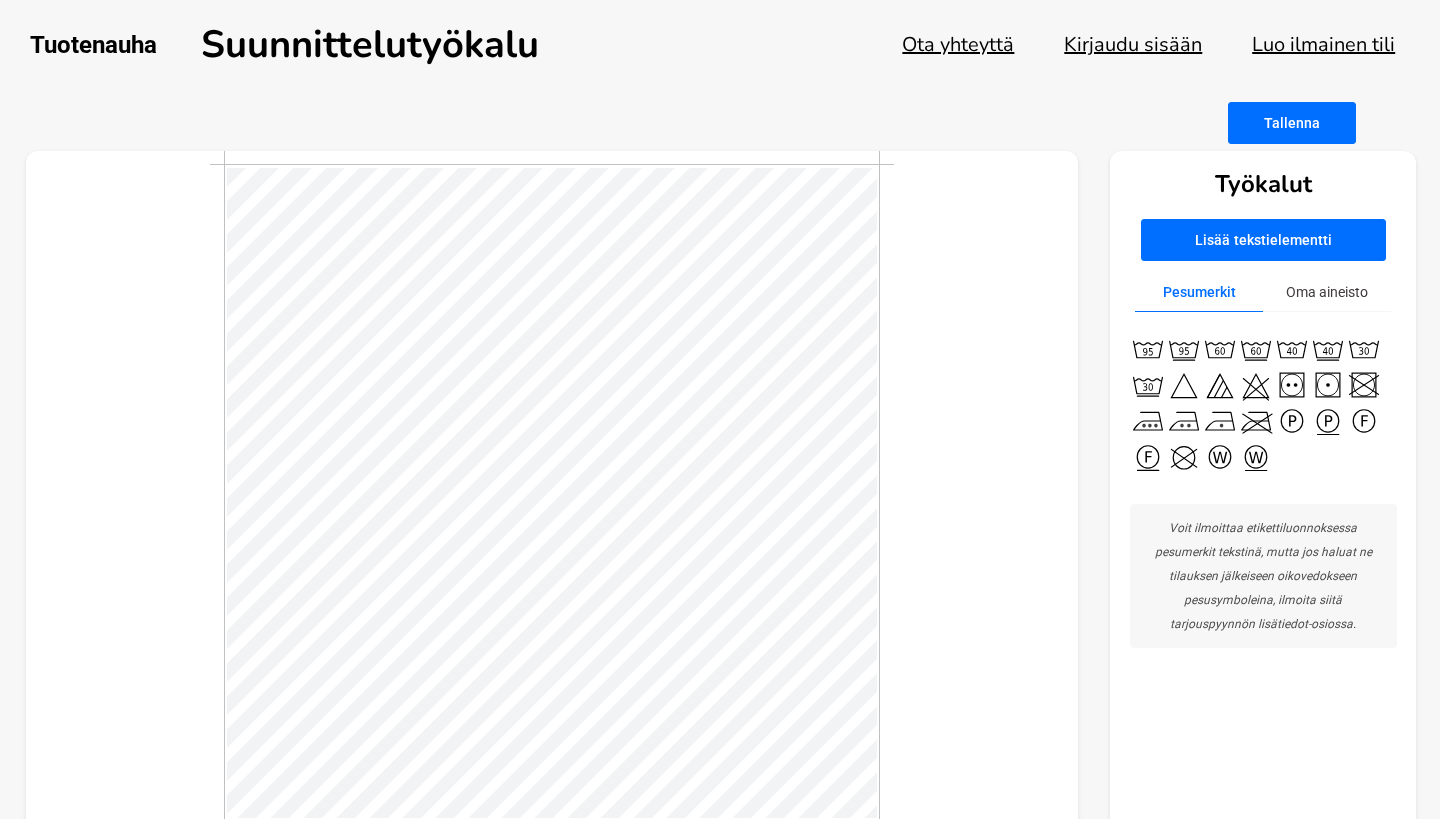 click on "Työkalut Lisää tekstielementti Pesumerkit Oma aineisto Voit ilmoittaa etikettiluonnoksessa pesumerkit tekstinä, mutta jos haluat ne tilauksen jälkeiseen oikovedokseen pesusymboleina, ilmoita siitä tarjouspyynnön lisätiedot-osiossa." at bounding box center [721, 493] 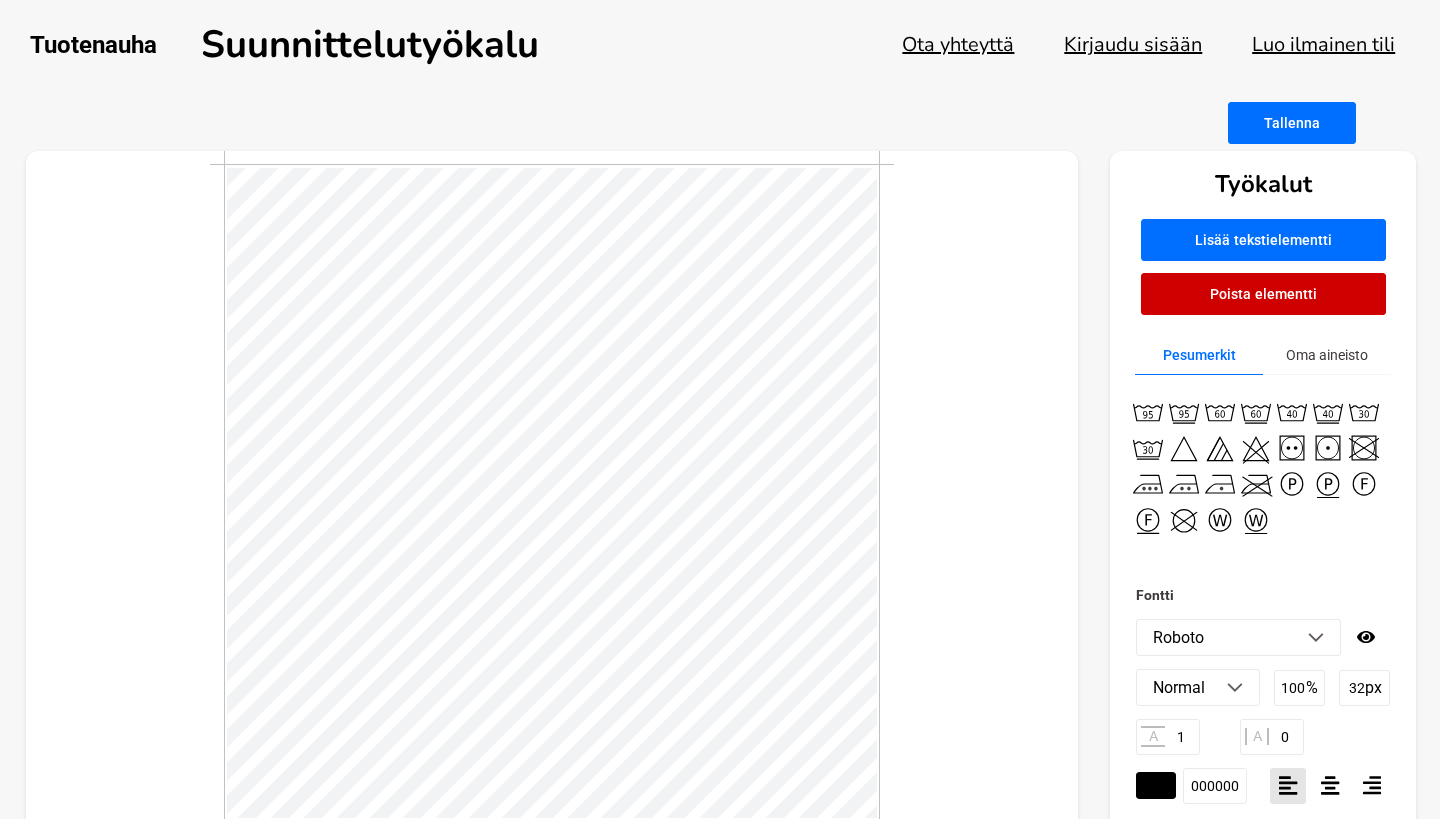 click on "Poista elementti" at bounding box center (1263, 294) 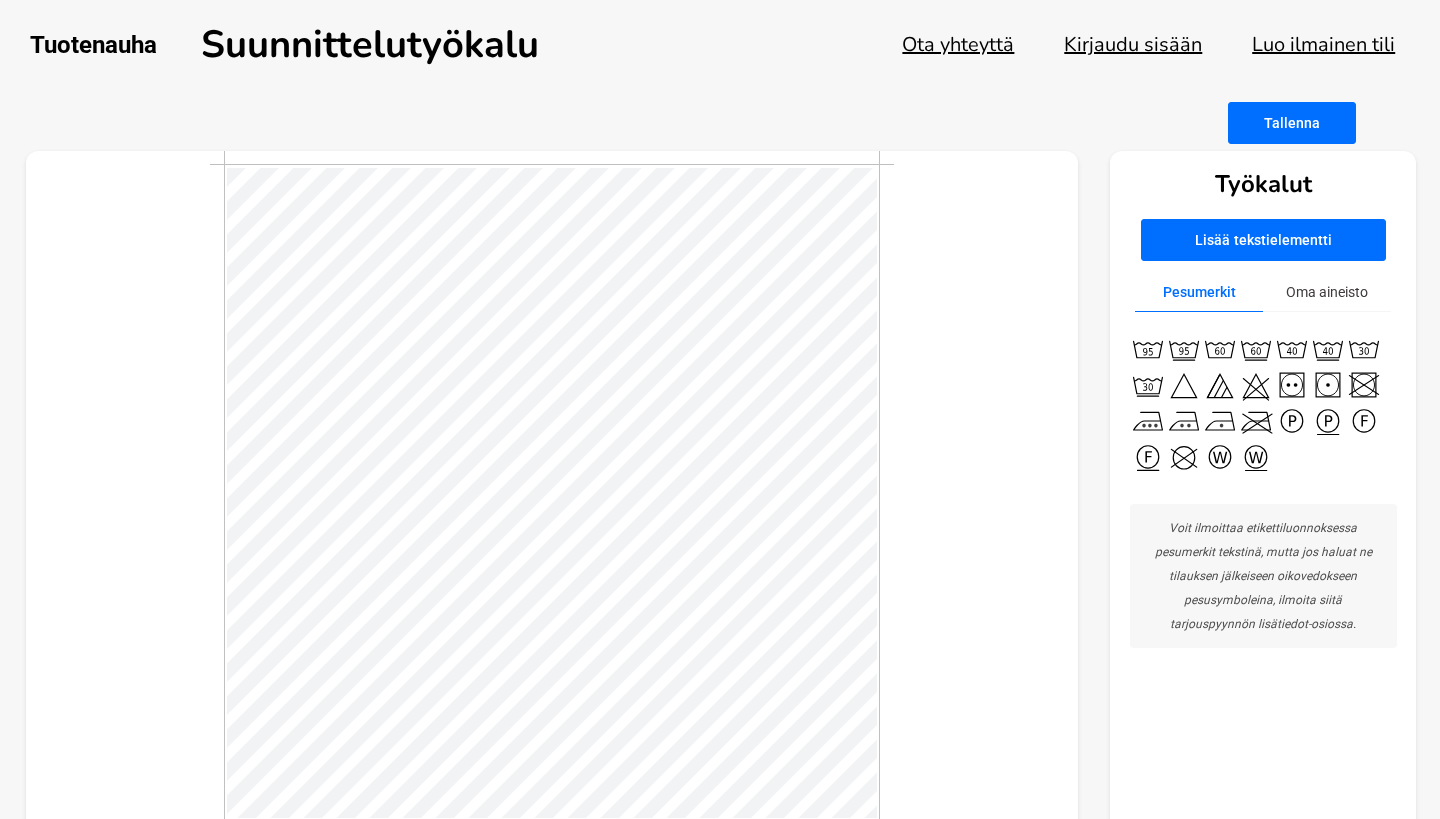 click on "Tallenna" at bounding box center (1292, 123) 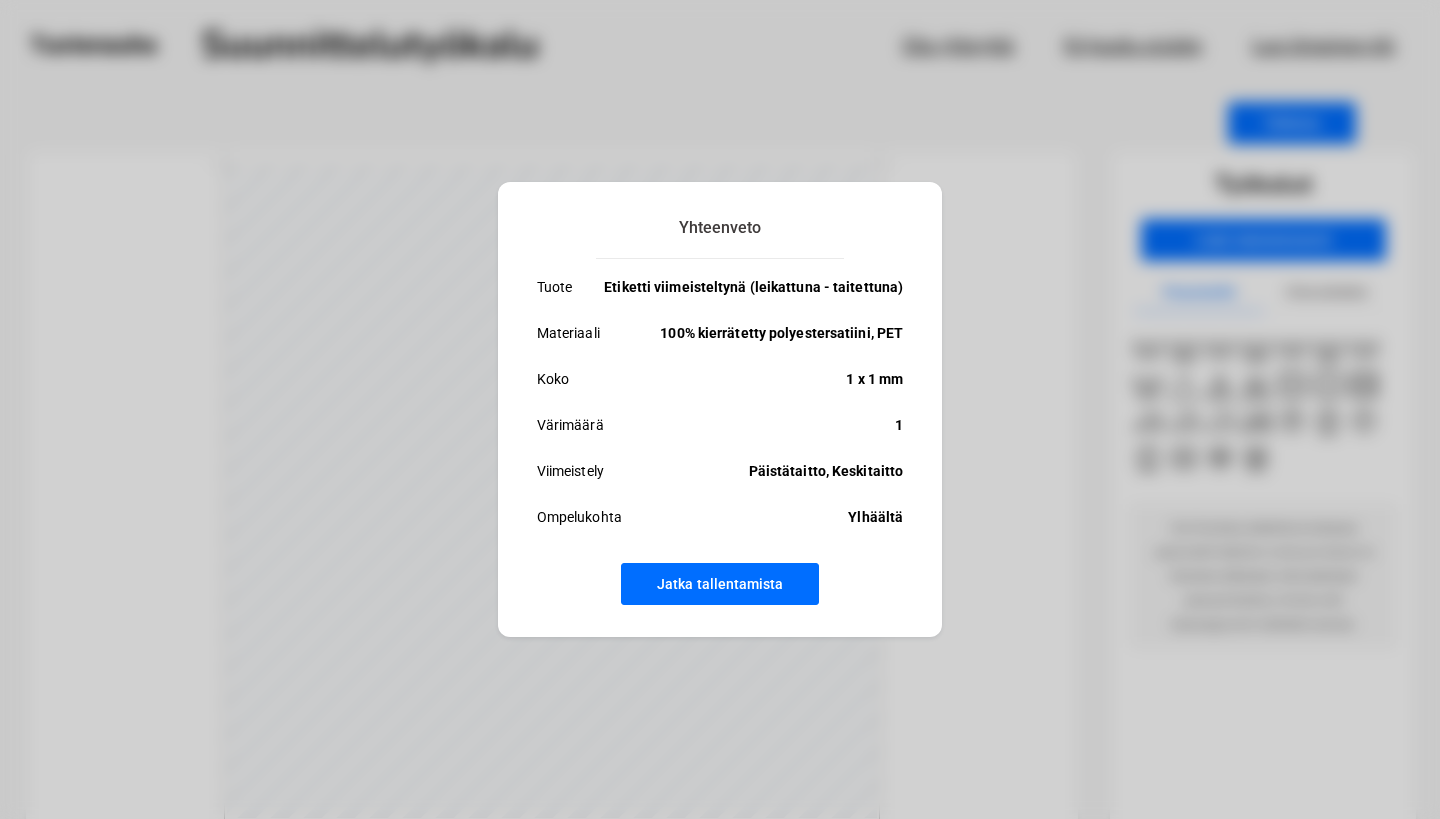 click on "Jatka tallentamista" at bounding box center (720, 584) 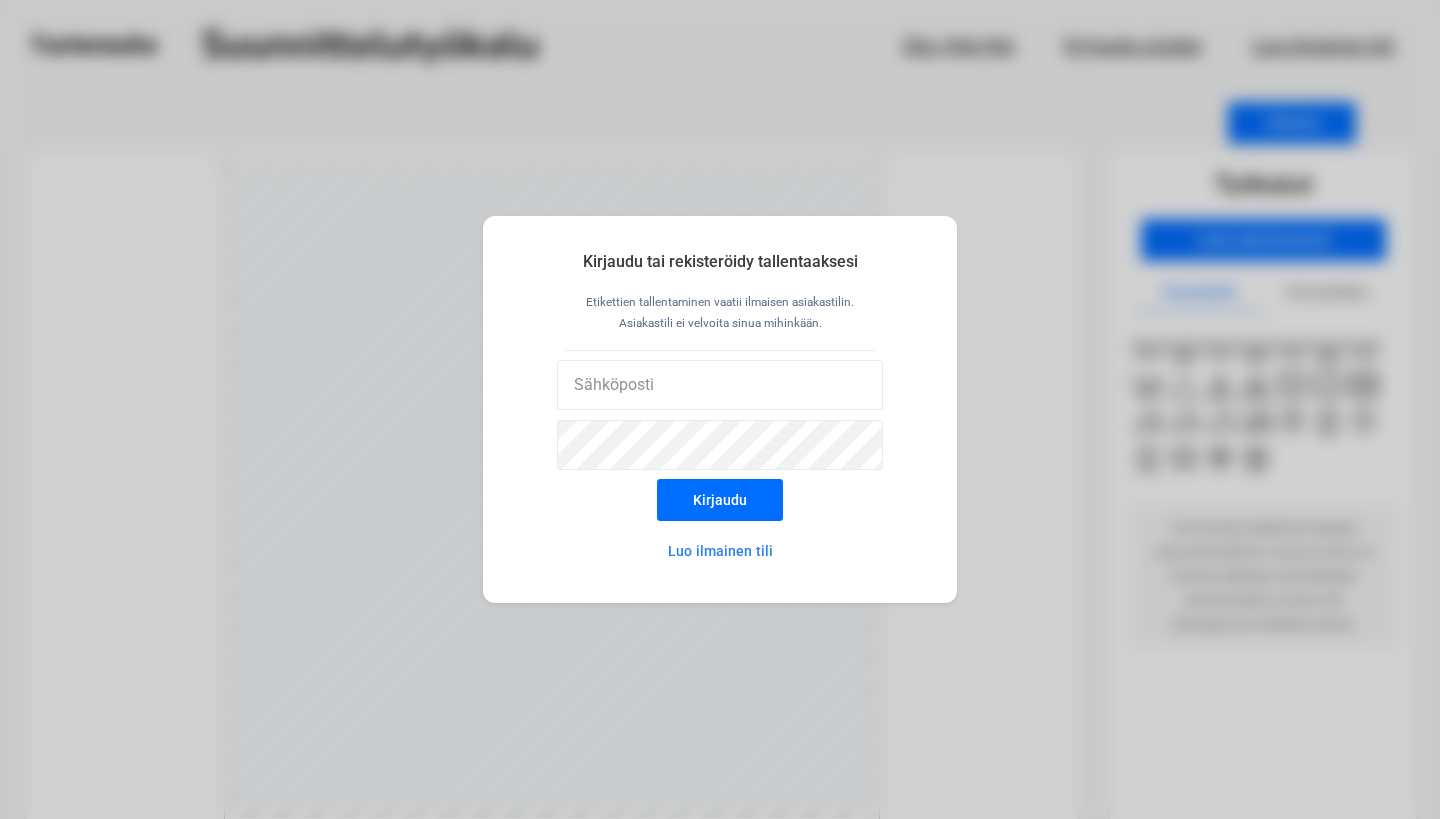 click on "Kirjaudu tai rekisteröidy tallentaaksesi Etikettien tallentaminen vaatii ilmaisen asiakastilin. Asiakastili ei velvoita sinua mihinkään. Kirjaudu Luo ilmainen tili" at bounding box center (720, 409) 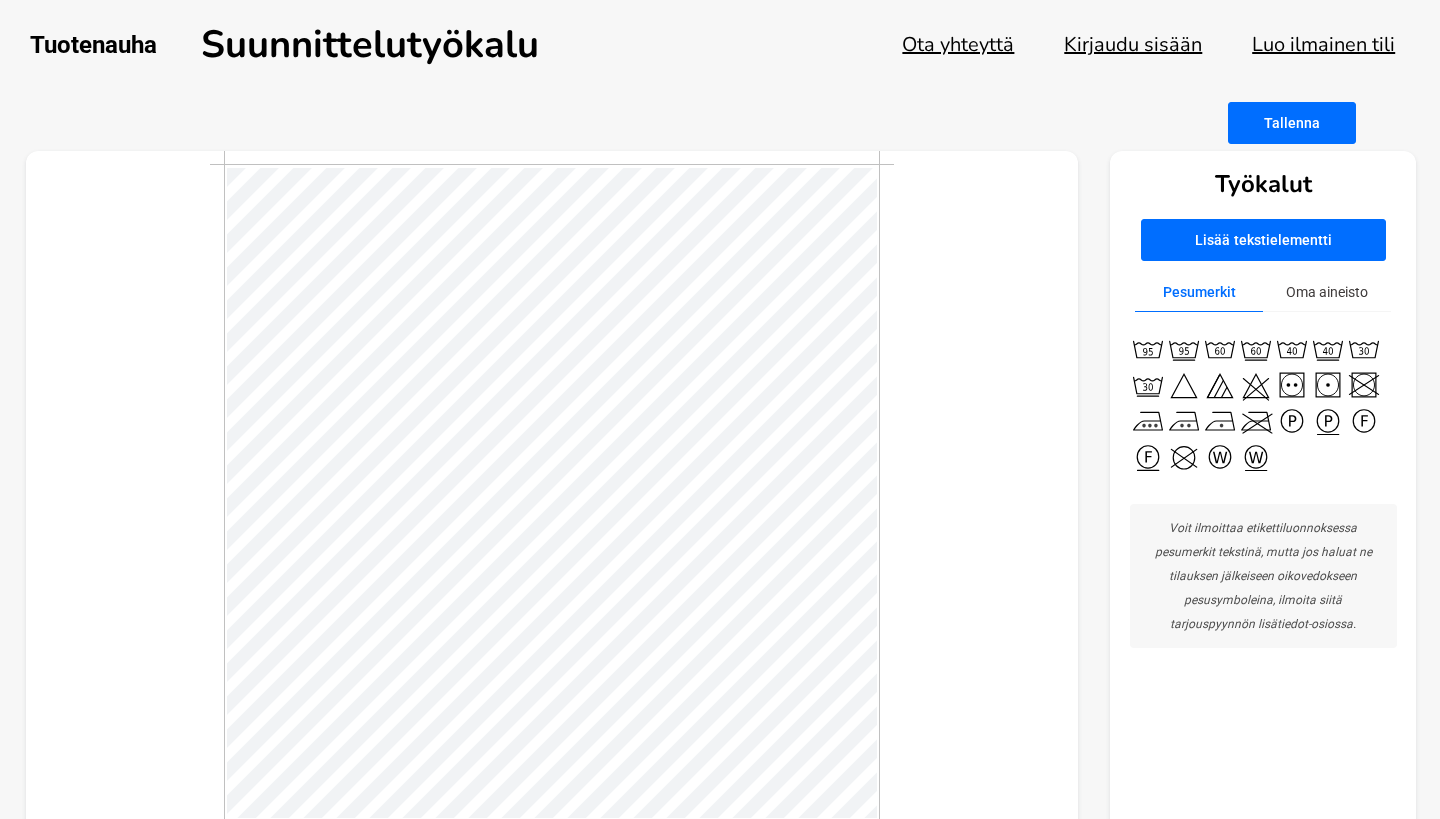 scroll, scrollTop: 0, scrollLeft: 0, axis: both 